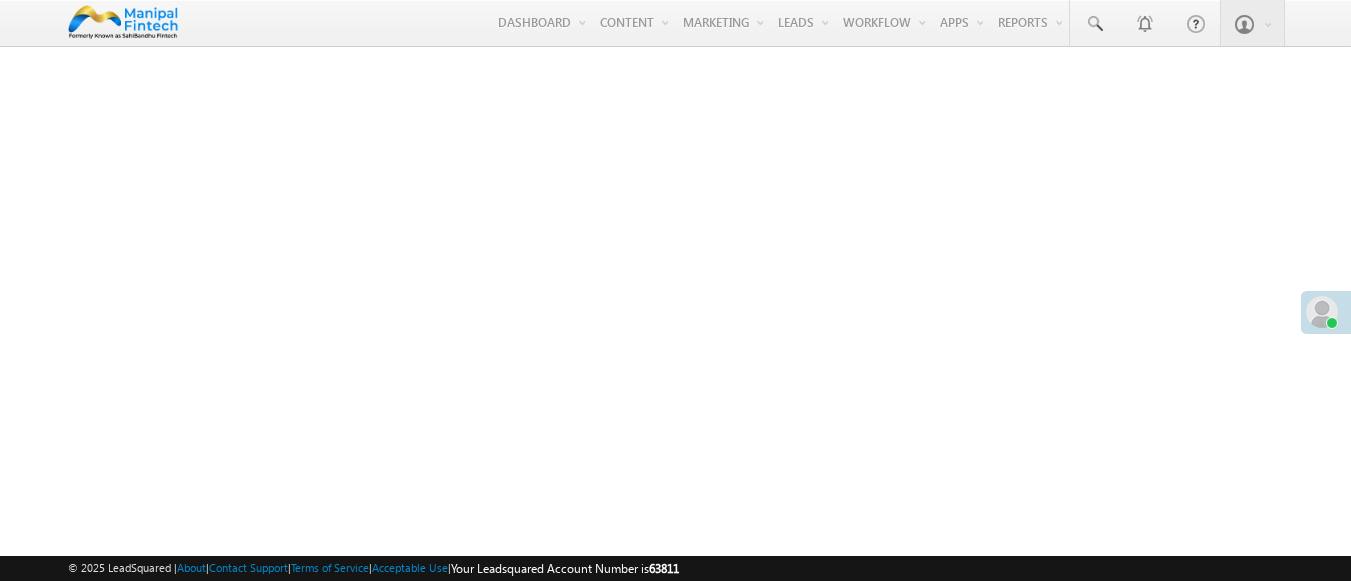 scroll, scrollTop: 0, scrollLeft: 0, axis: both 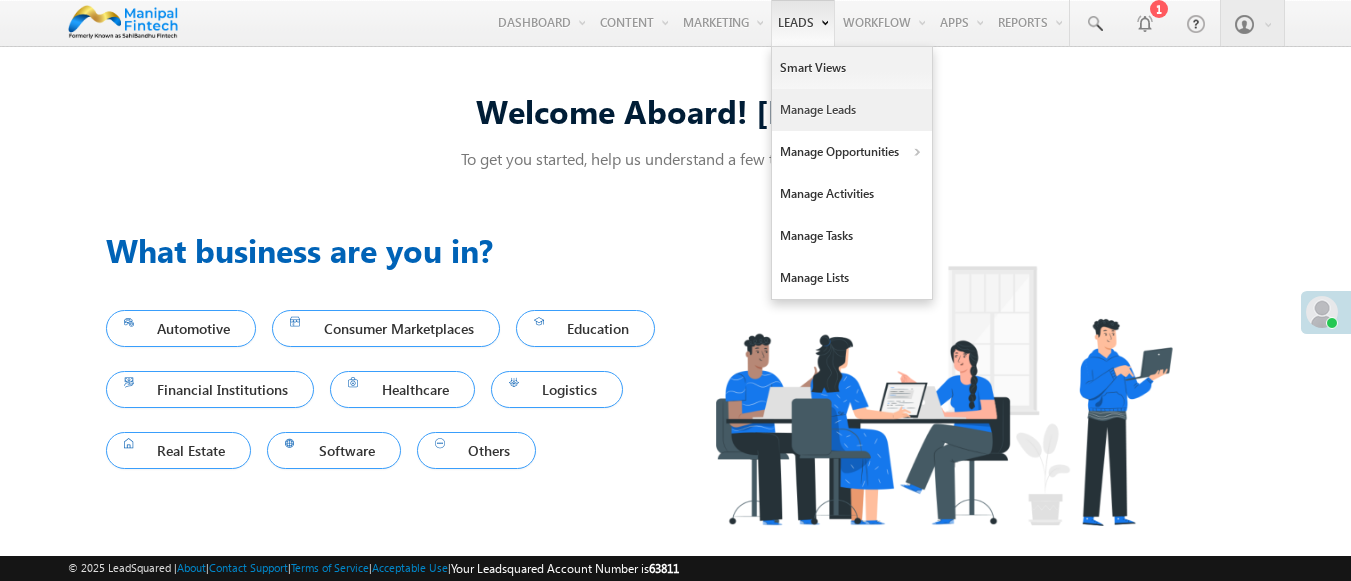 click on "Manage Leads" at bounding box center (852, 110) 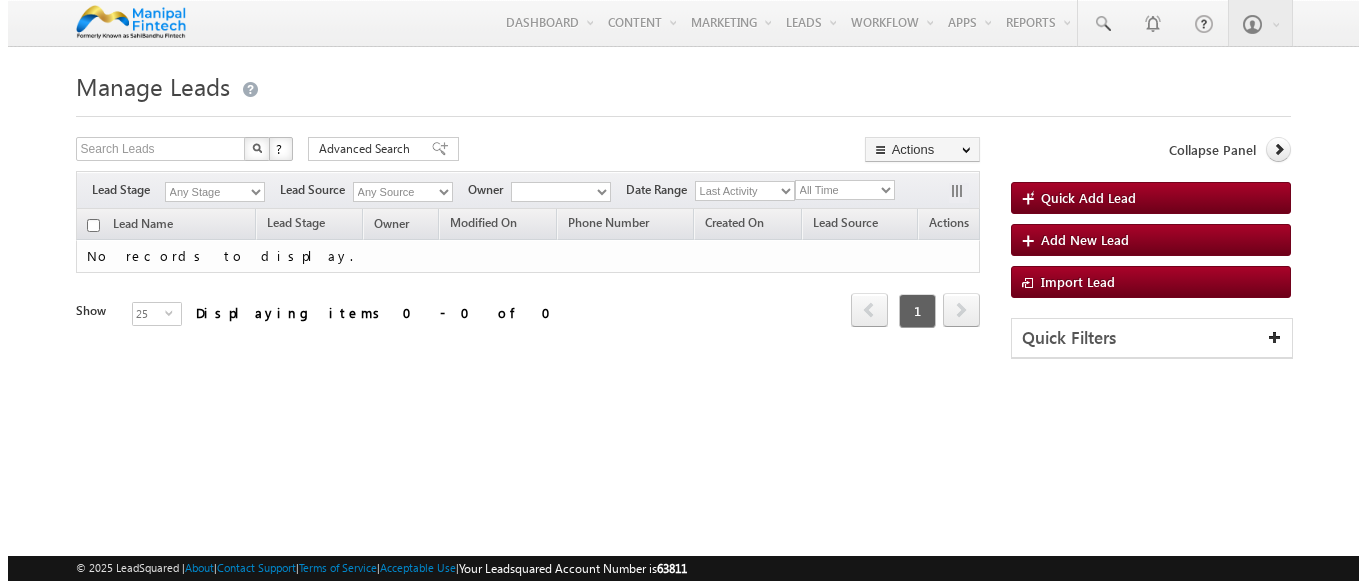 scroll, scrollTop: 0, scrollLeft: 0, axis: both 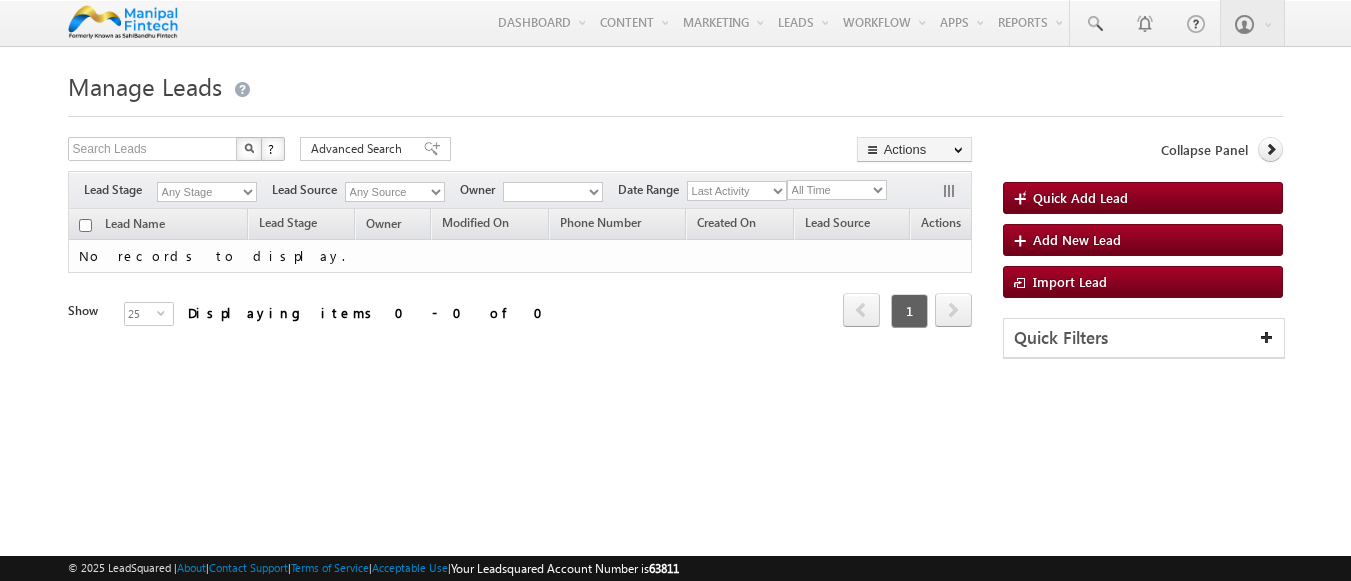 type on "[PHONE]" 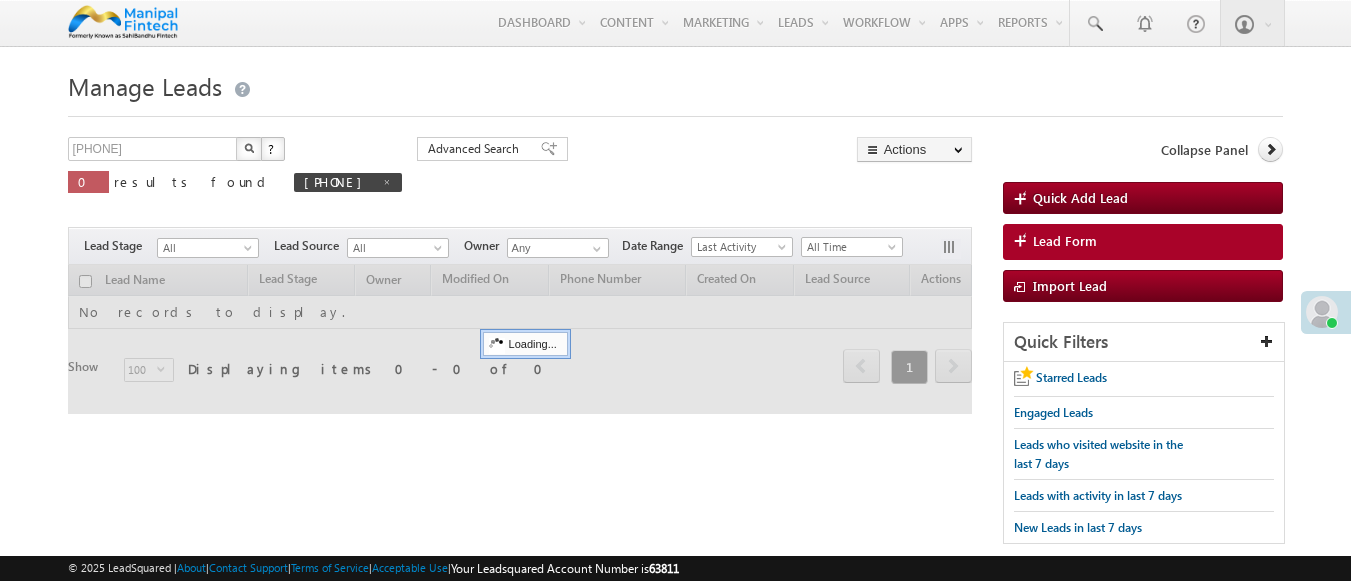 click on "Lead Form" at bounding box center (1065, 241) 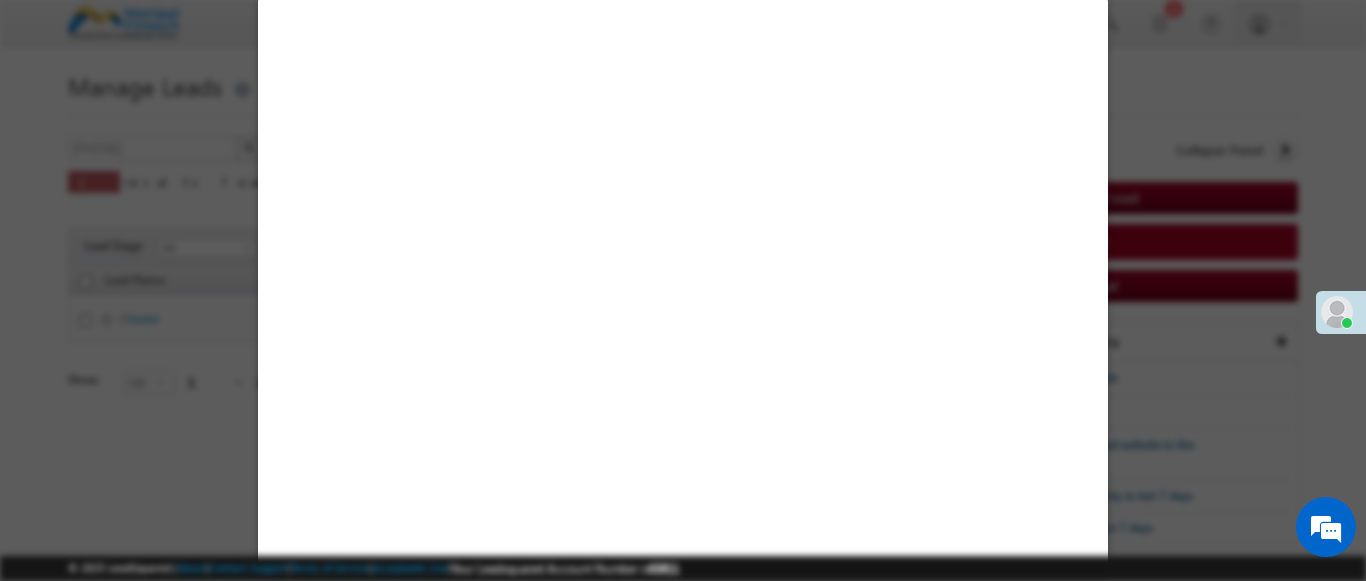 select on "Open" 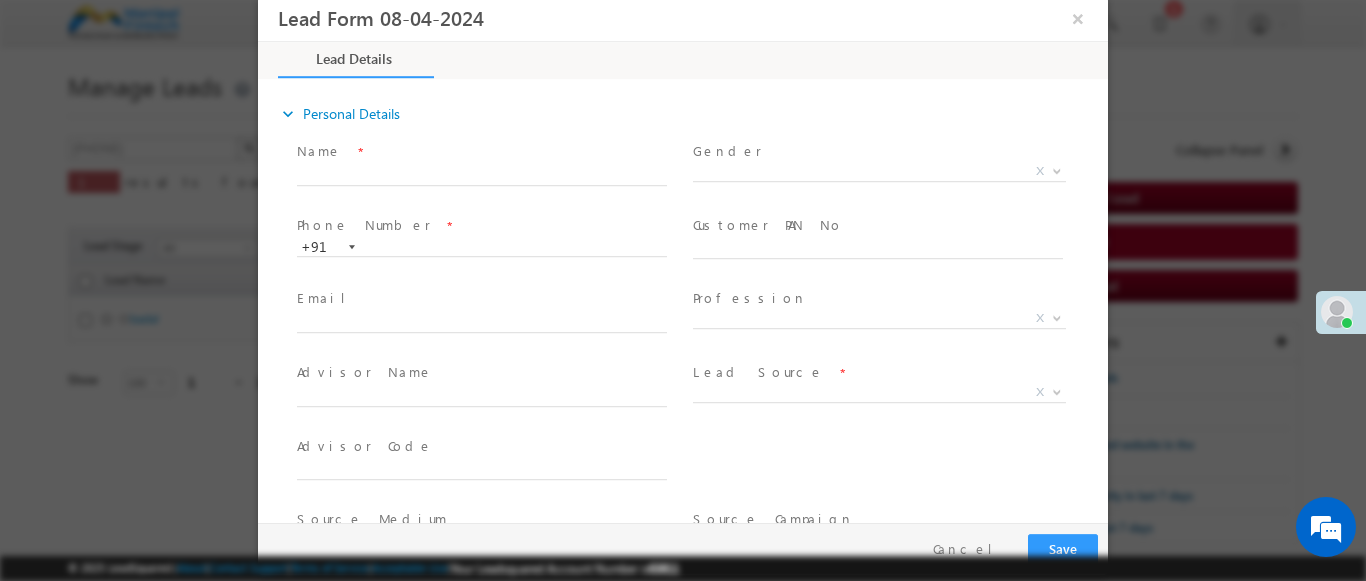scroll, scrollTop: 0, scrollLeft: 0, axis: both 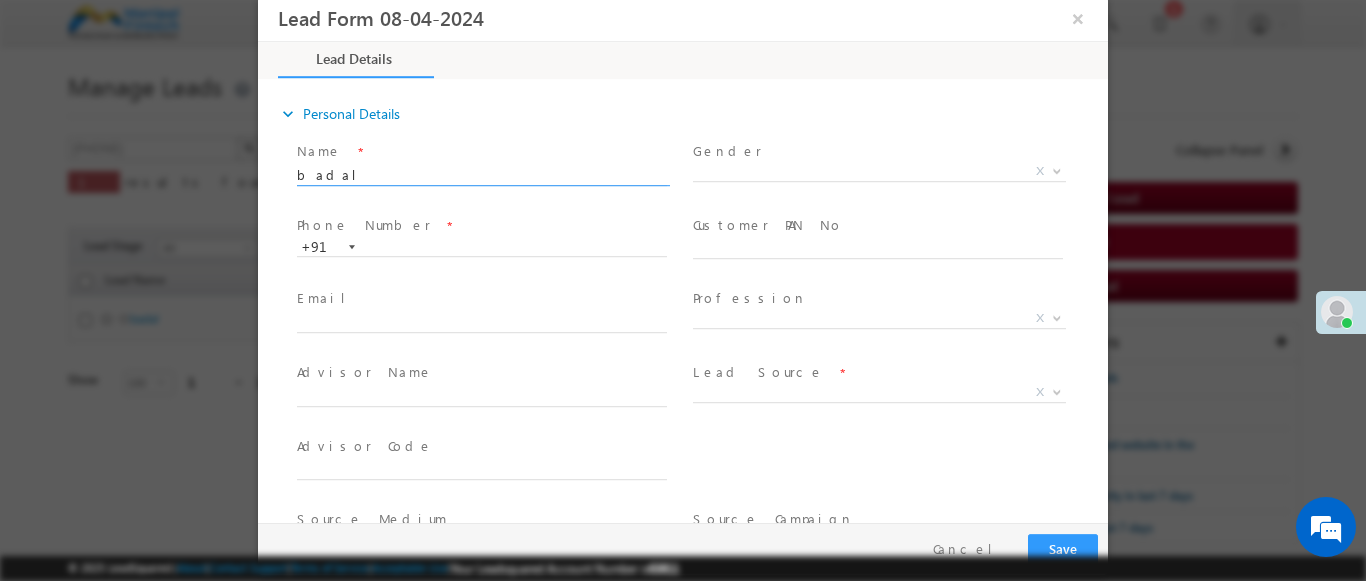 type on "badal" 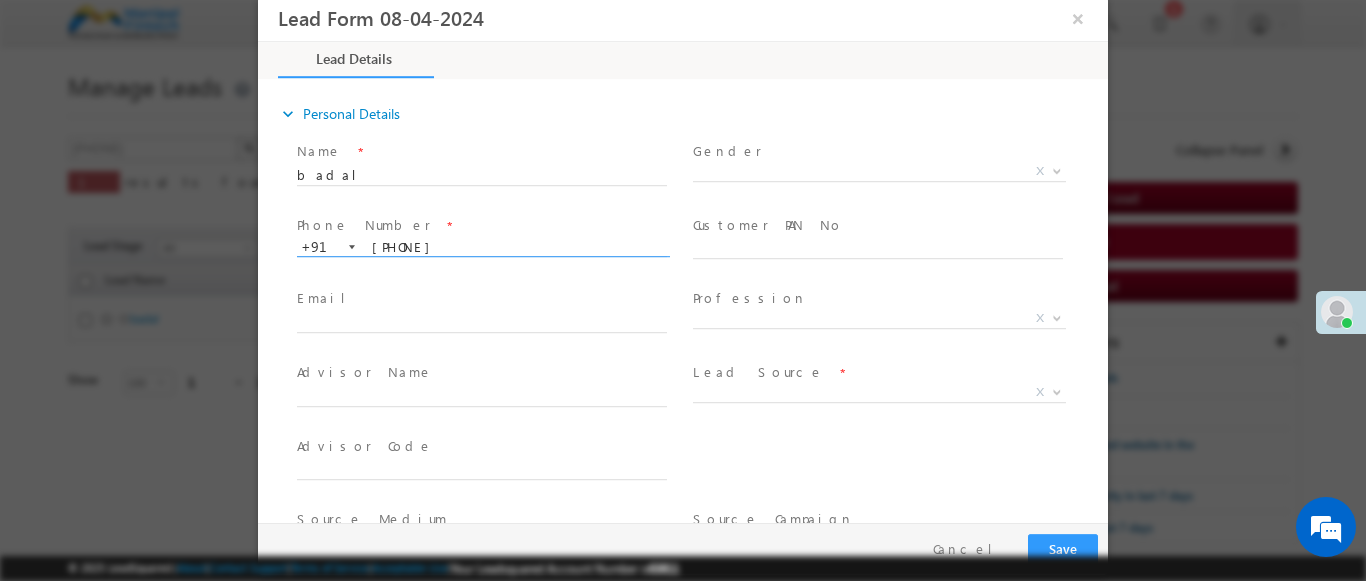 type on "9386509166" 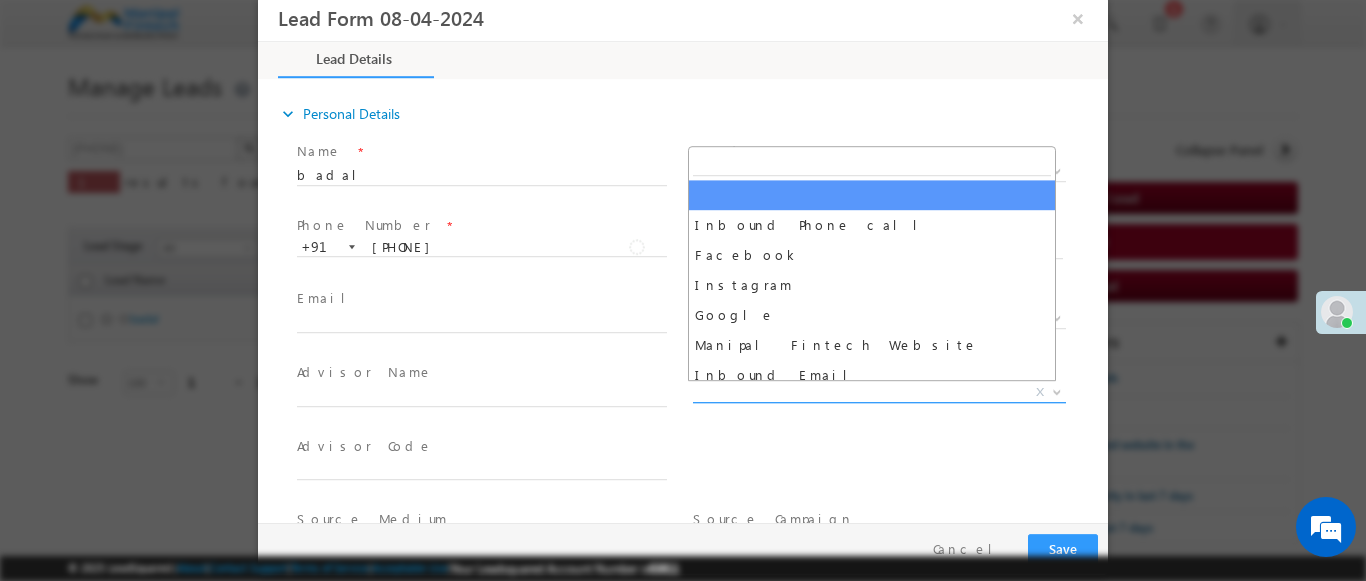 scroll, scrollTop: 1570, scrollLeft: 0, axis: vertical 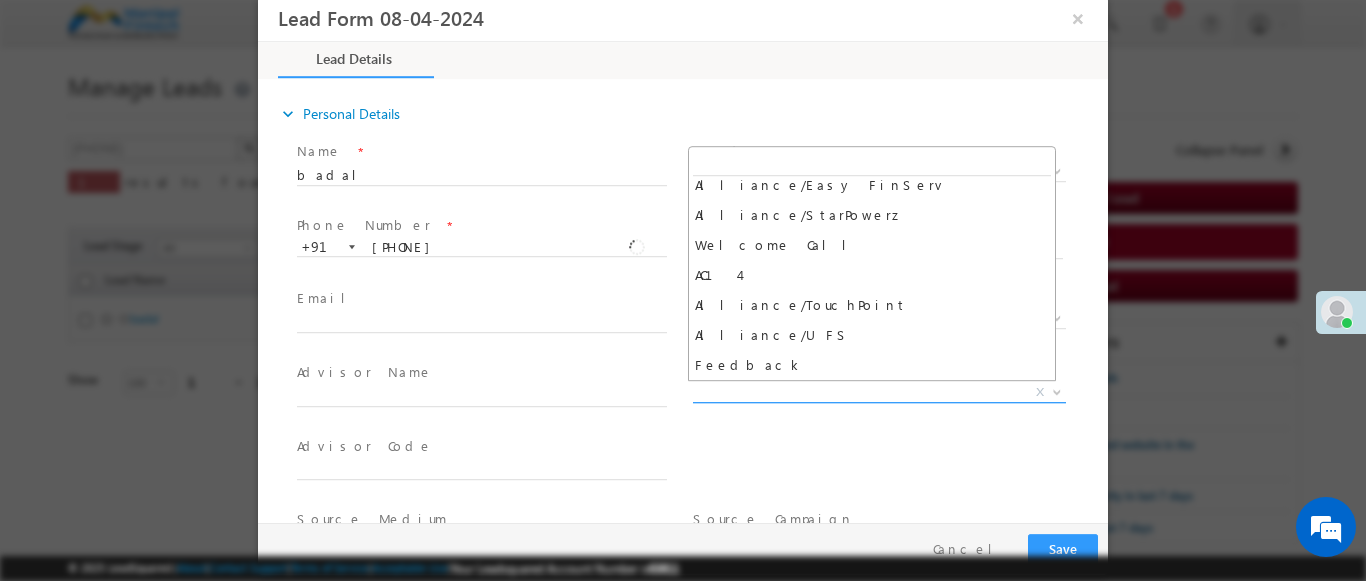 select on "Feedback" 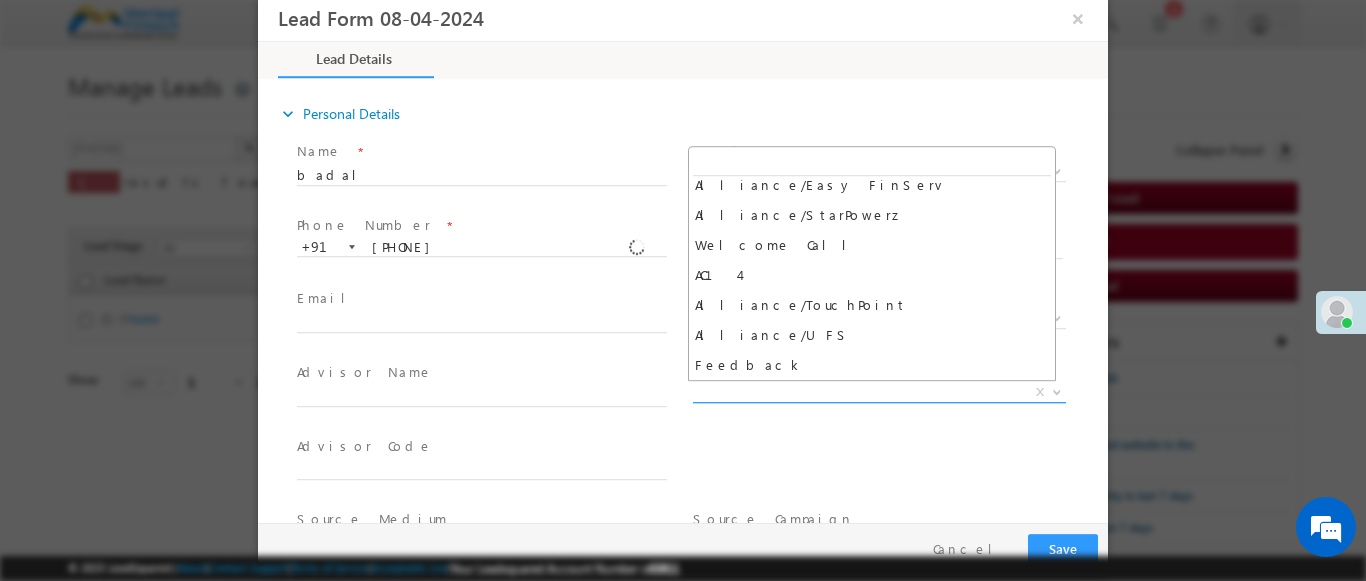 type on "badal- Feedback" 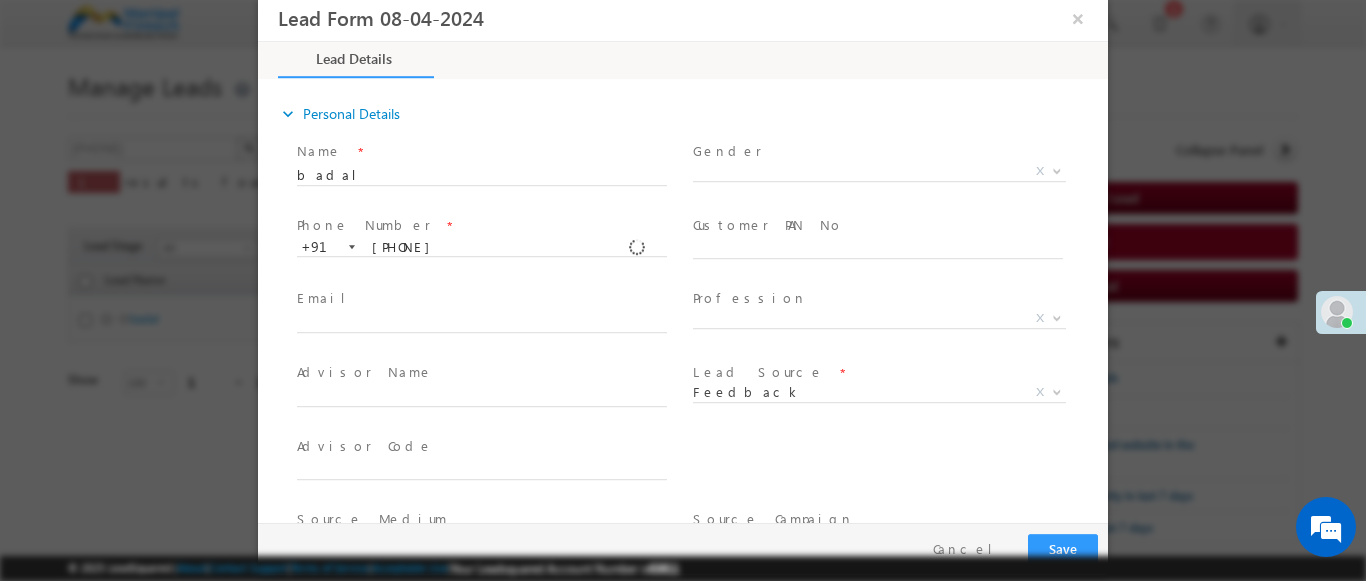 scroll, scrollTop: 315, scrollLeft: 0, axis: vertical 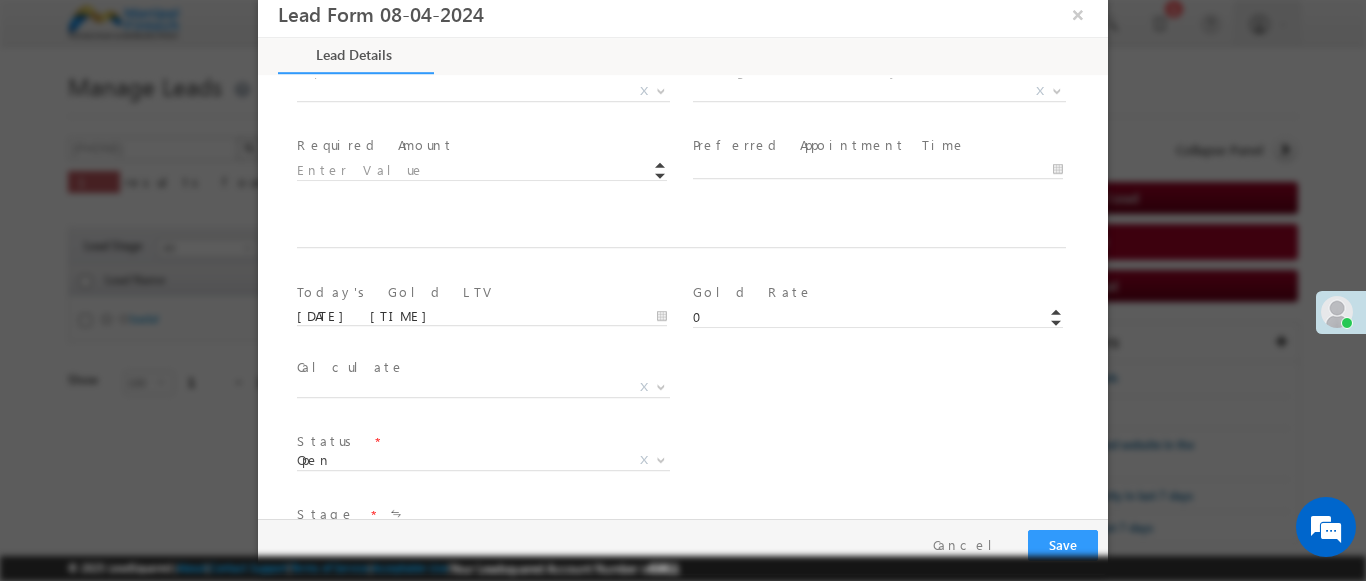 type on "600009" 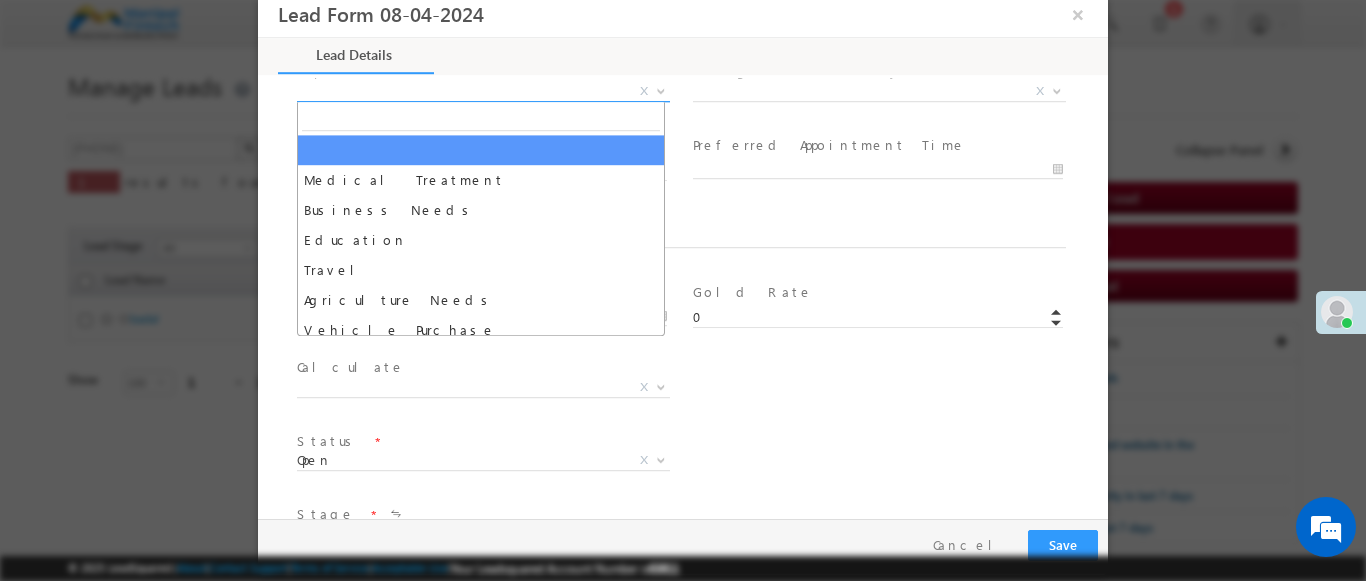 select on "Medical Treatment" 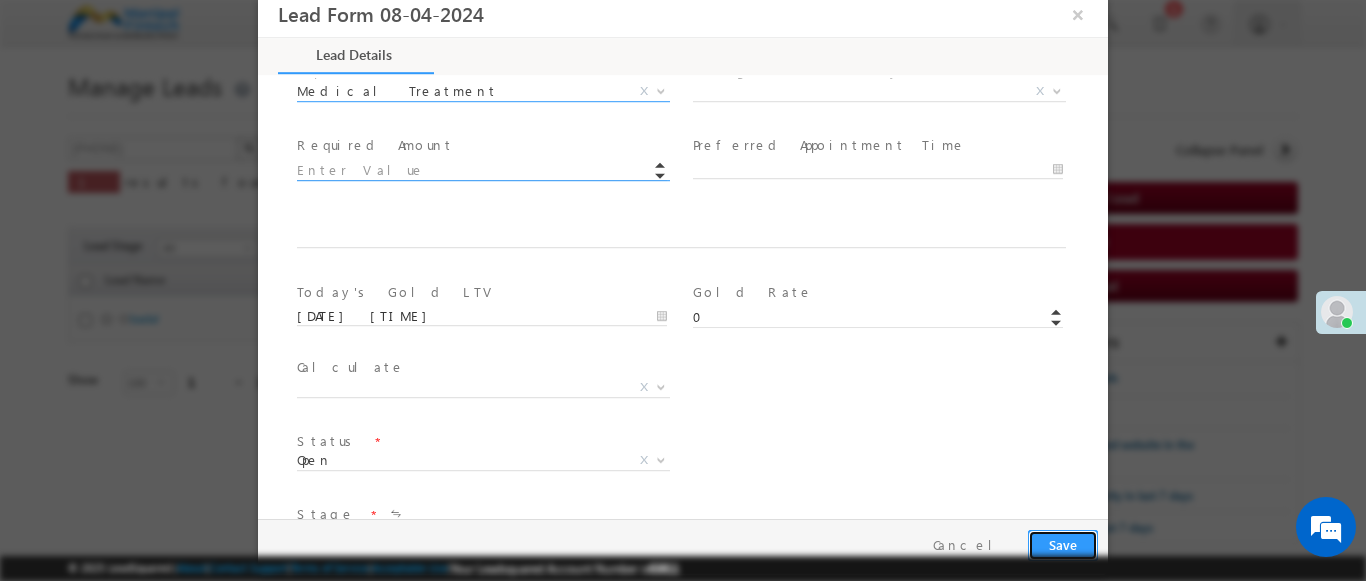 click on "Save" at bounding box center [1063, 545] 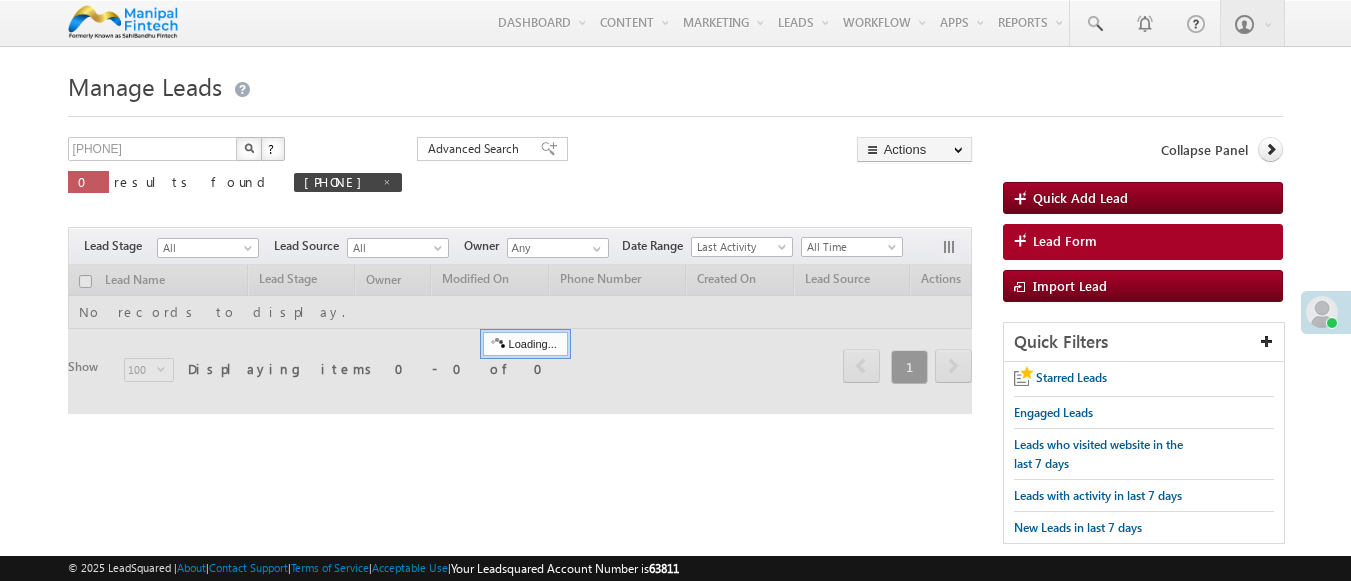 scroll, scrollTop: 0, scrollLeft: 0, axis: both 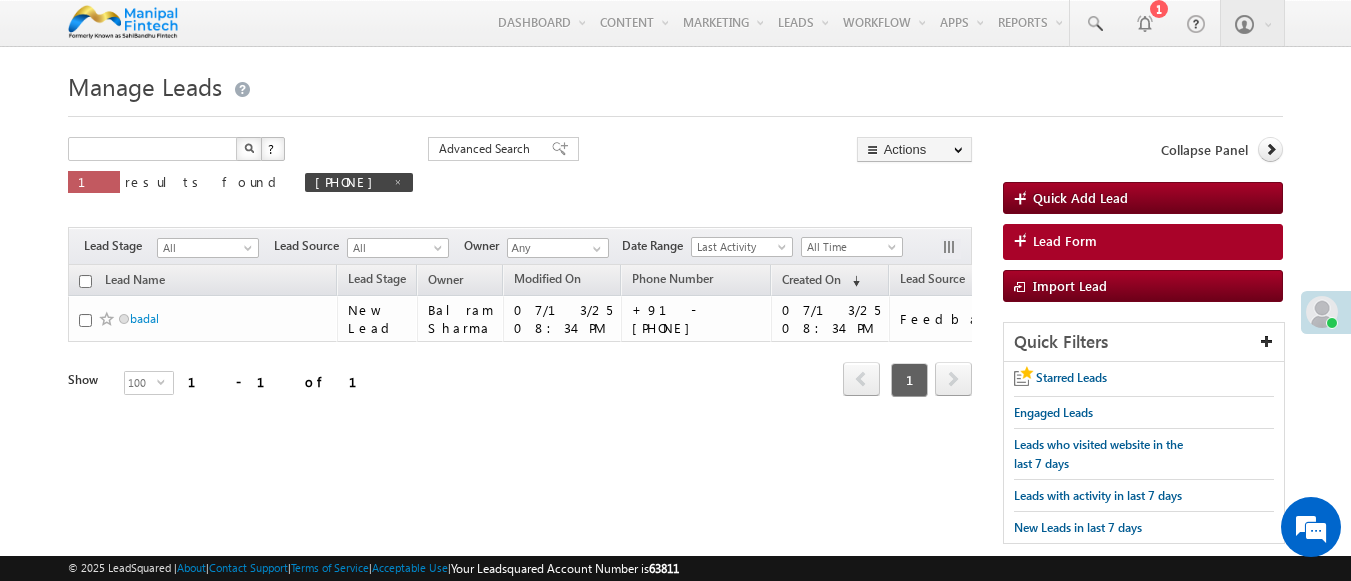 type on "Search Leads" 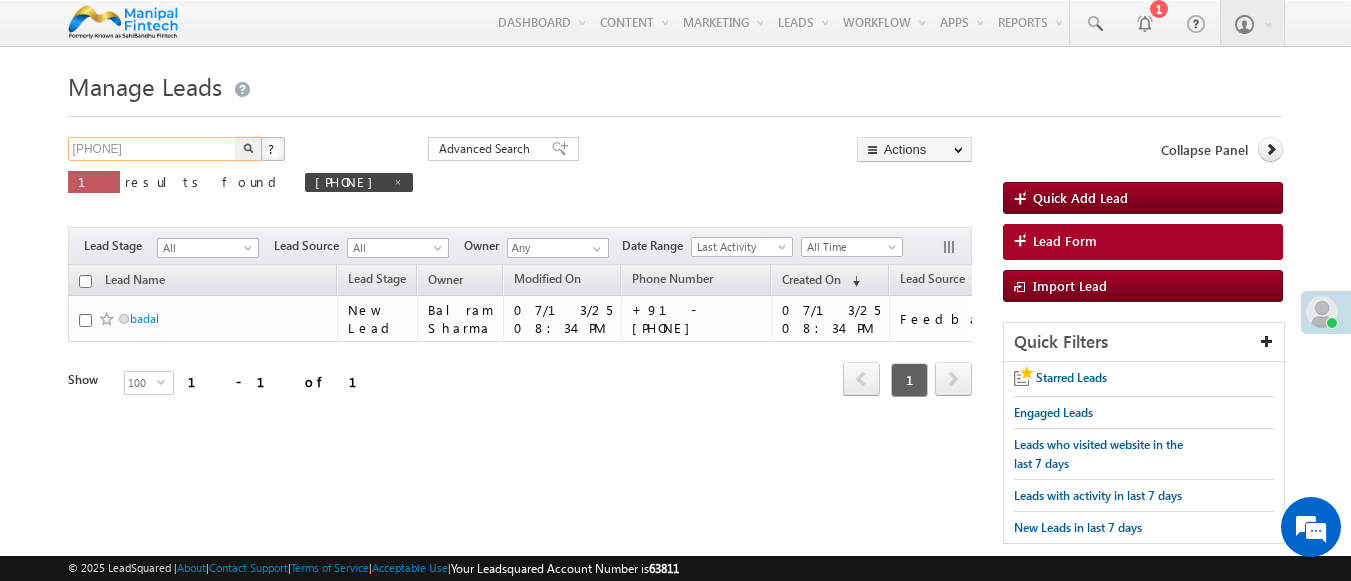 type on "9386509166" 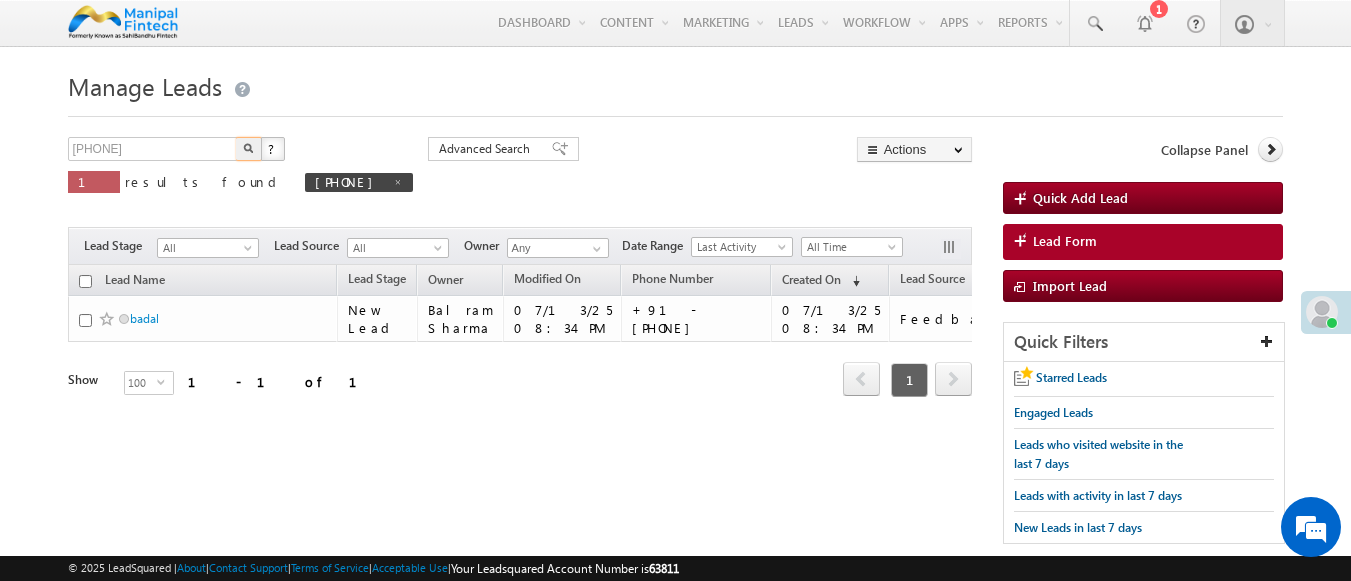 click at bounding box center (248, 148) 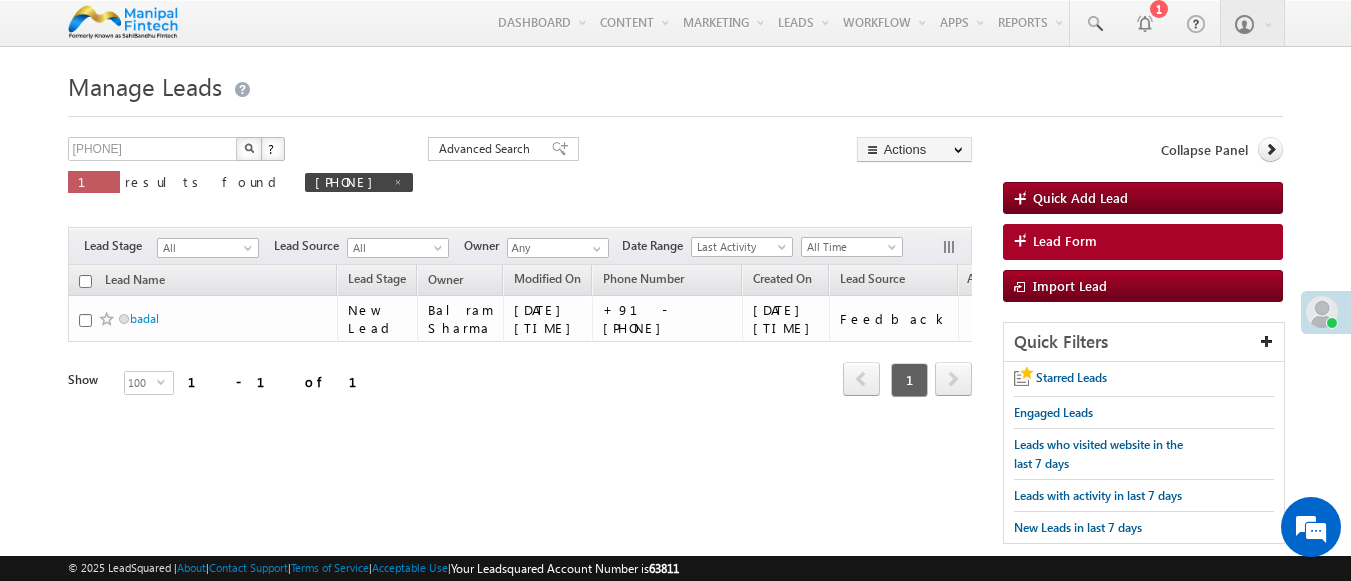scroll, scrollTop: 0, scrollLeft: 0, axis: both 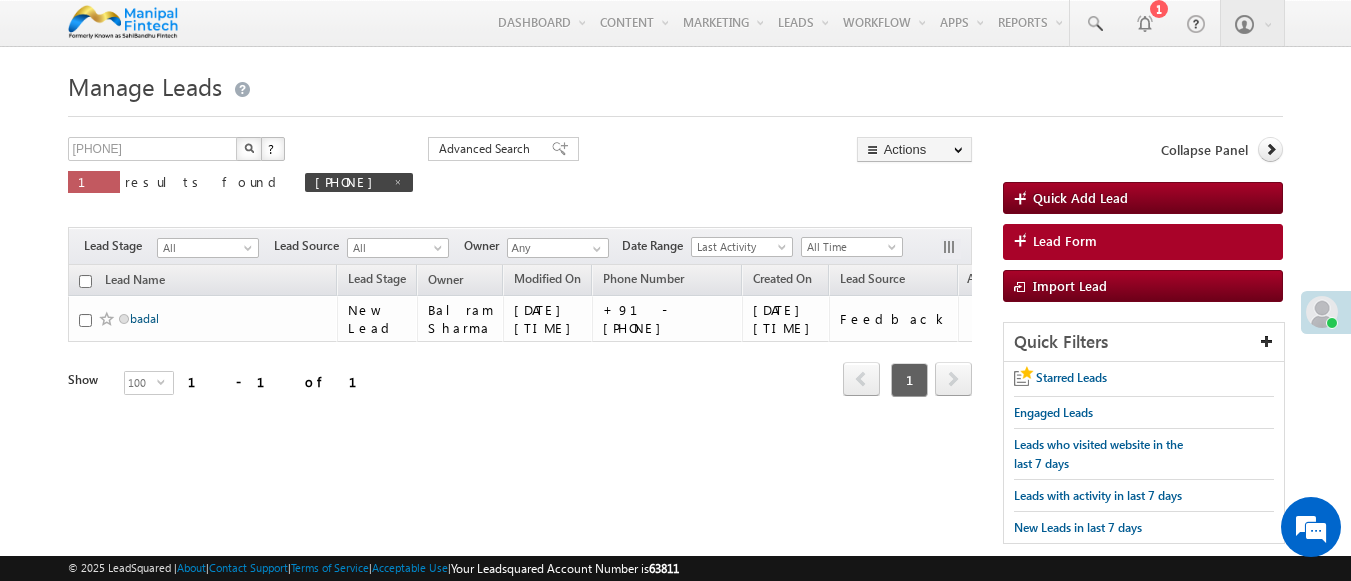 click on "badal" at bounding box center (144, 318) 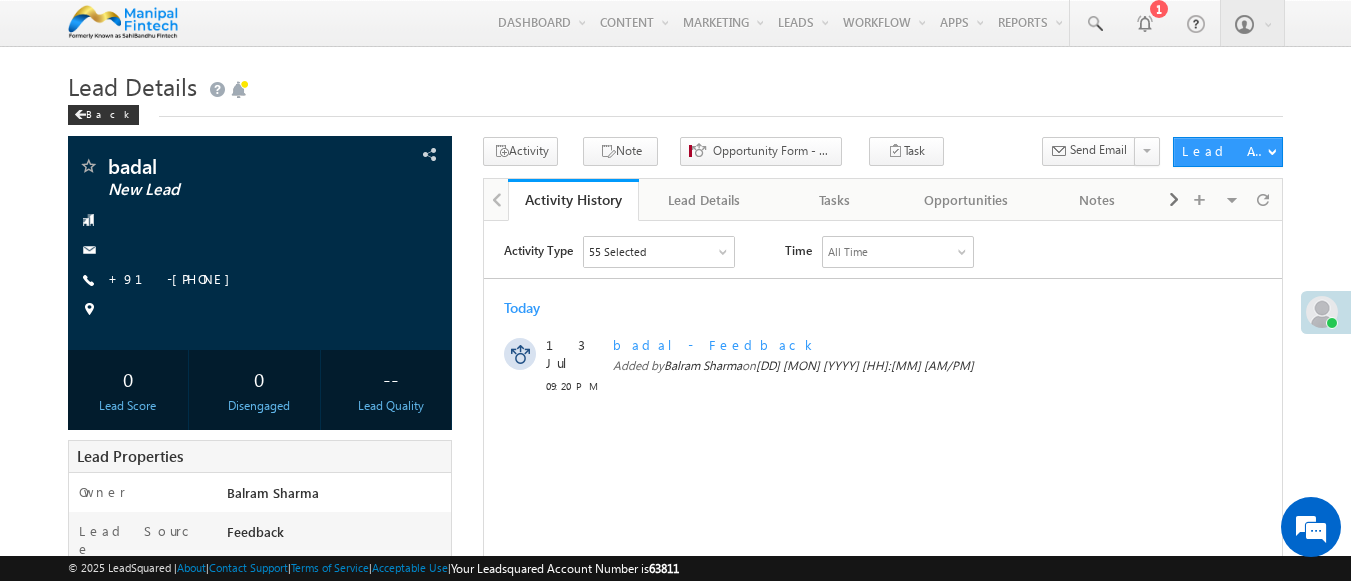 scroll, scrollTop: 0, scrollLeft: 0, axis: both 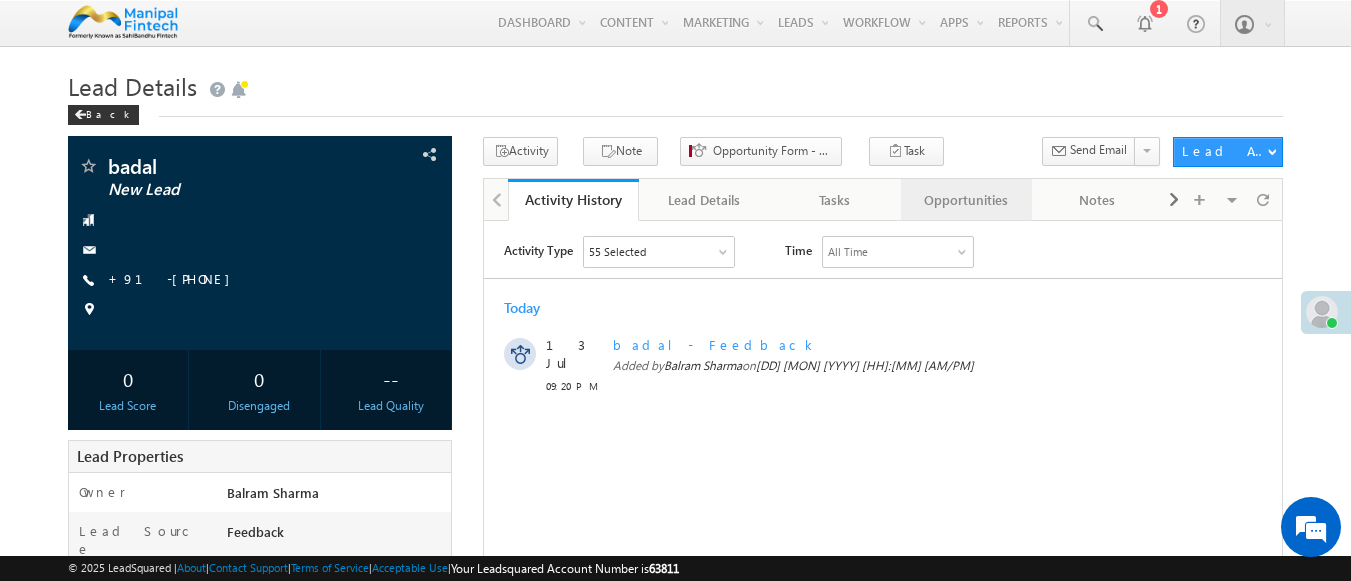 click on "Opportunities" at bounding box center [965, 200] 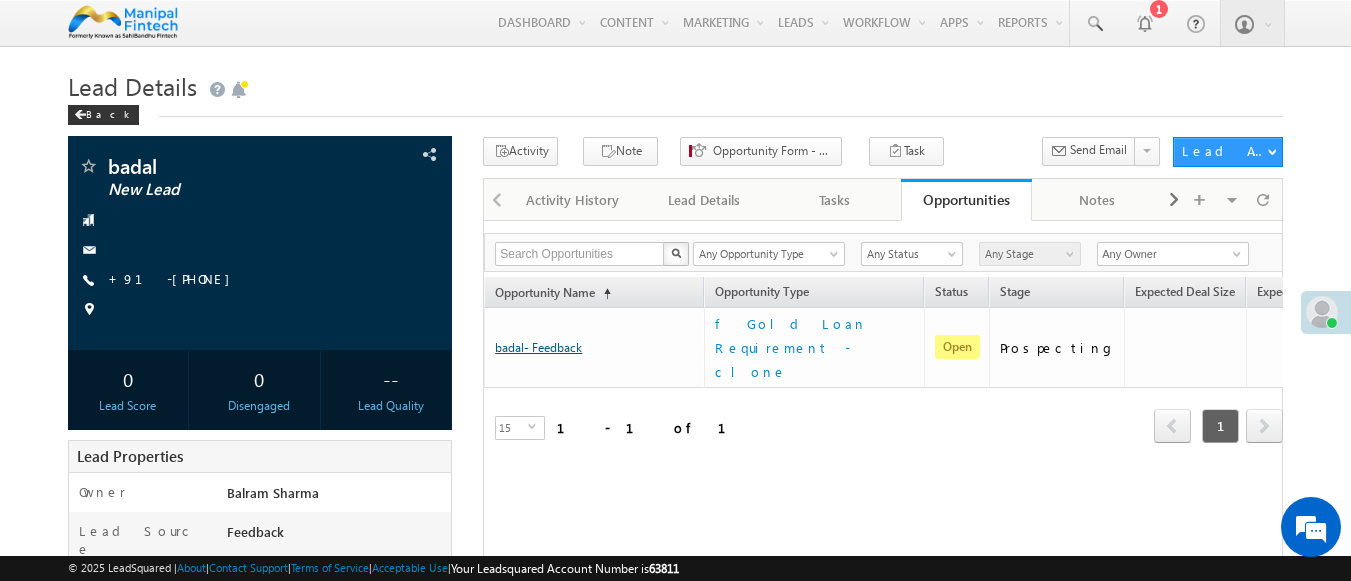 click on "badal- Feedback" at bounding box center (538, 347) 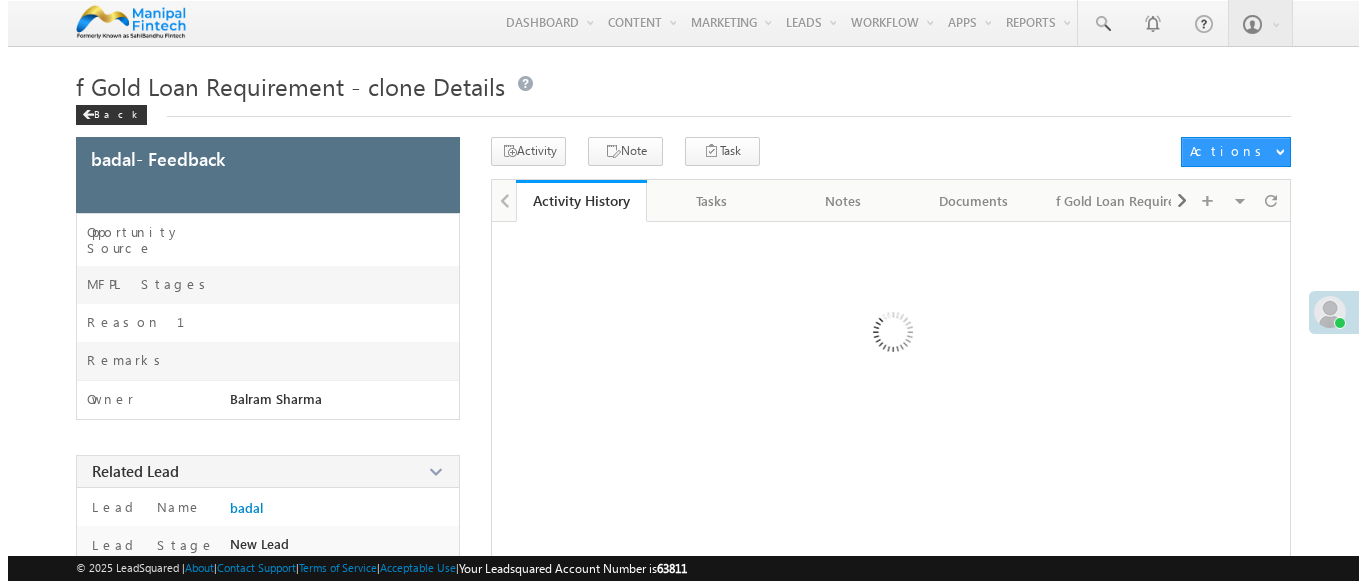 scroll, scrollTop: 0, scrollLeft: 0, axis: both 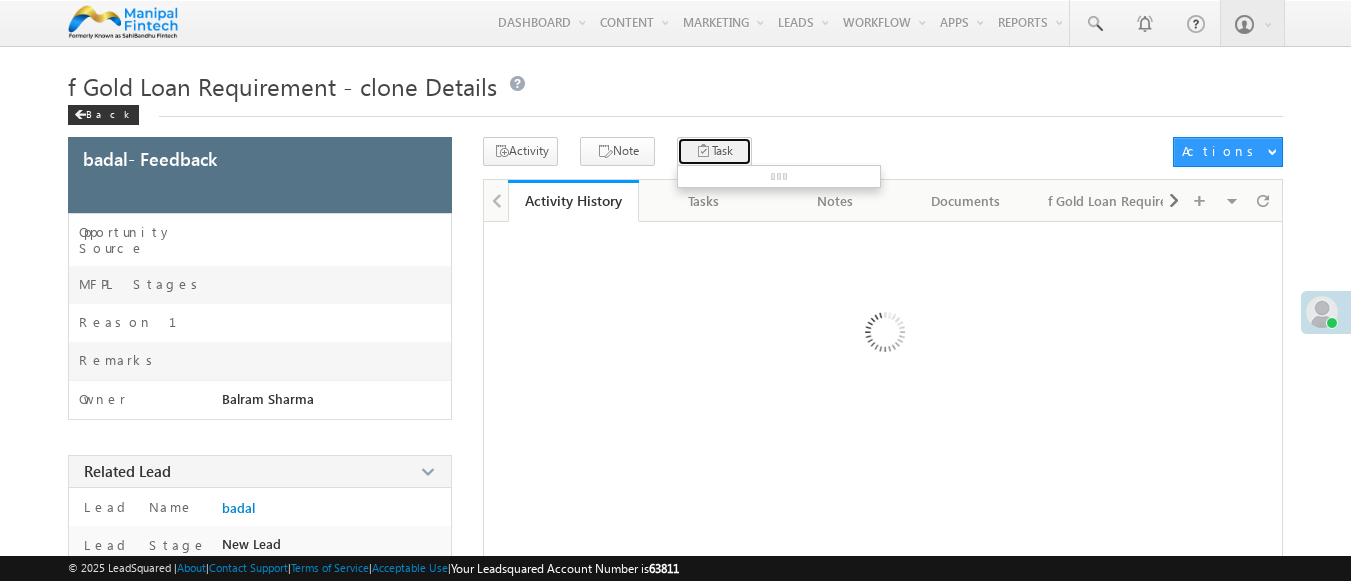 click on "Task" at bounding box center (714, 151) 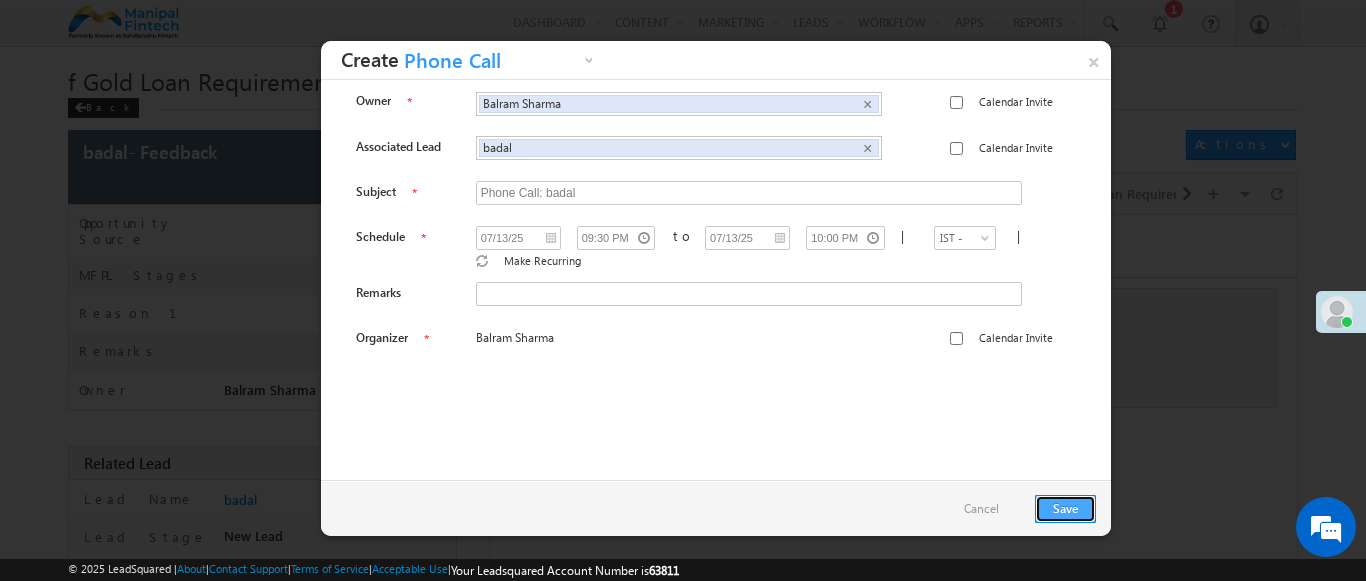 click on "Save" at bounding box center [1065, 509] 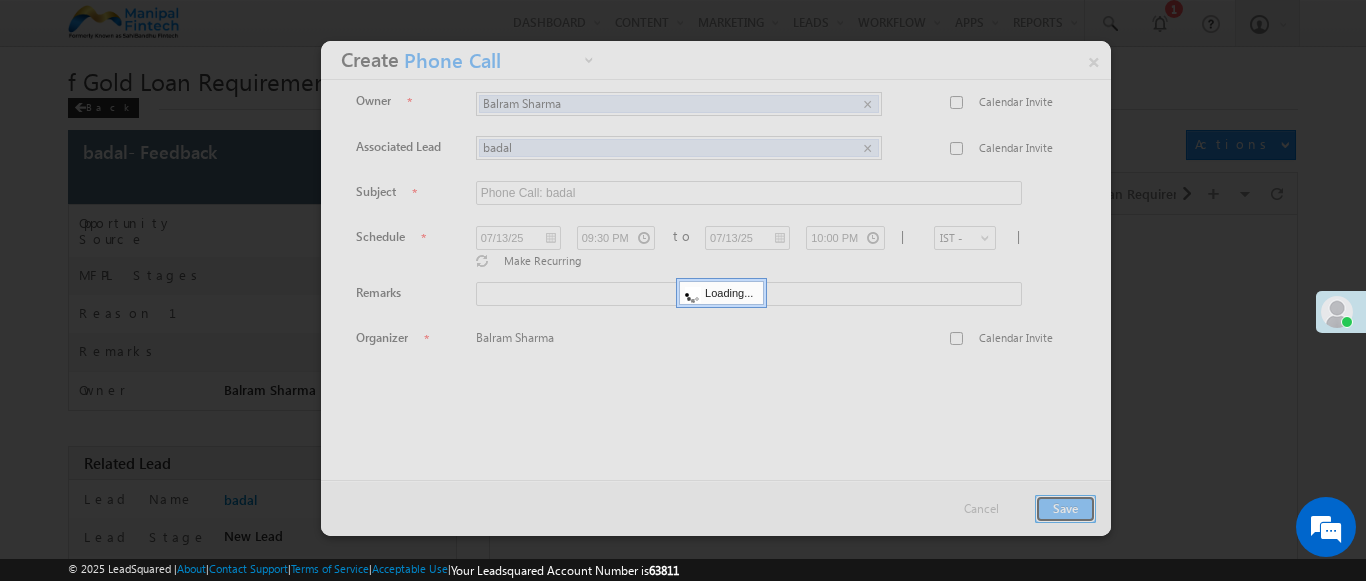 scroll, scrollTop: 1, scrollLeft: 0, axis: vertical 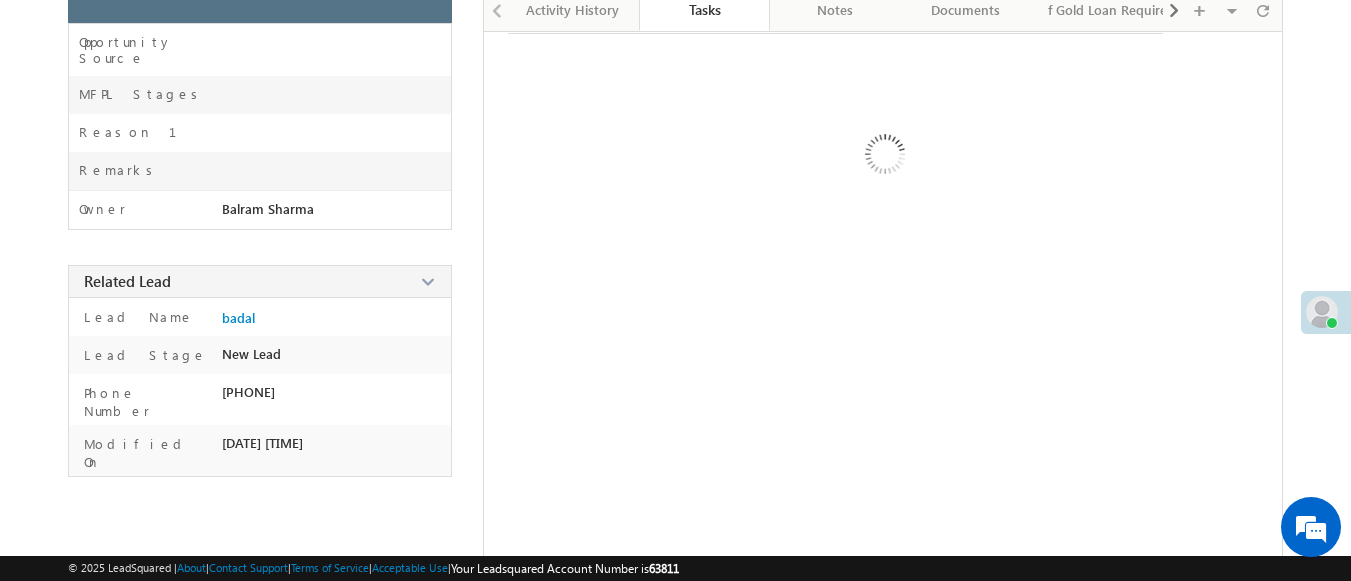 click on "Tasks" at bounding box center [704, 9] 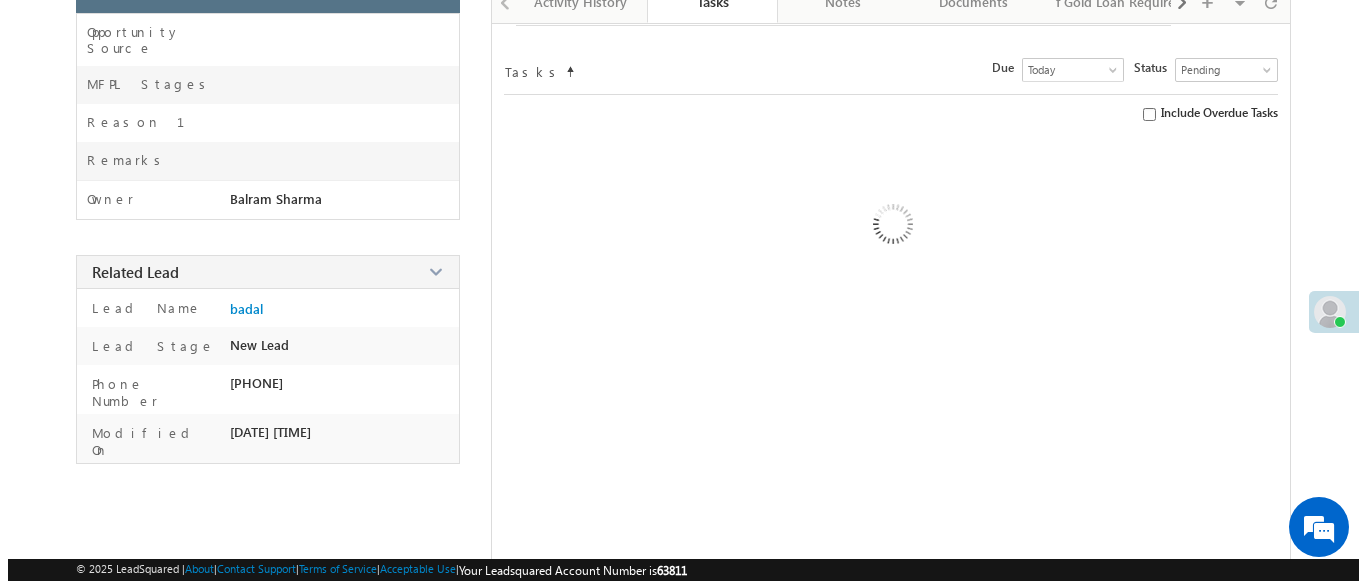 scroll, scrollTop: 235, scrollLeft: 0, axis: vertical 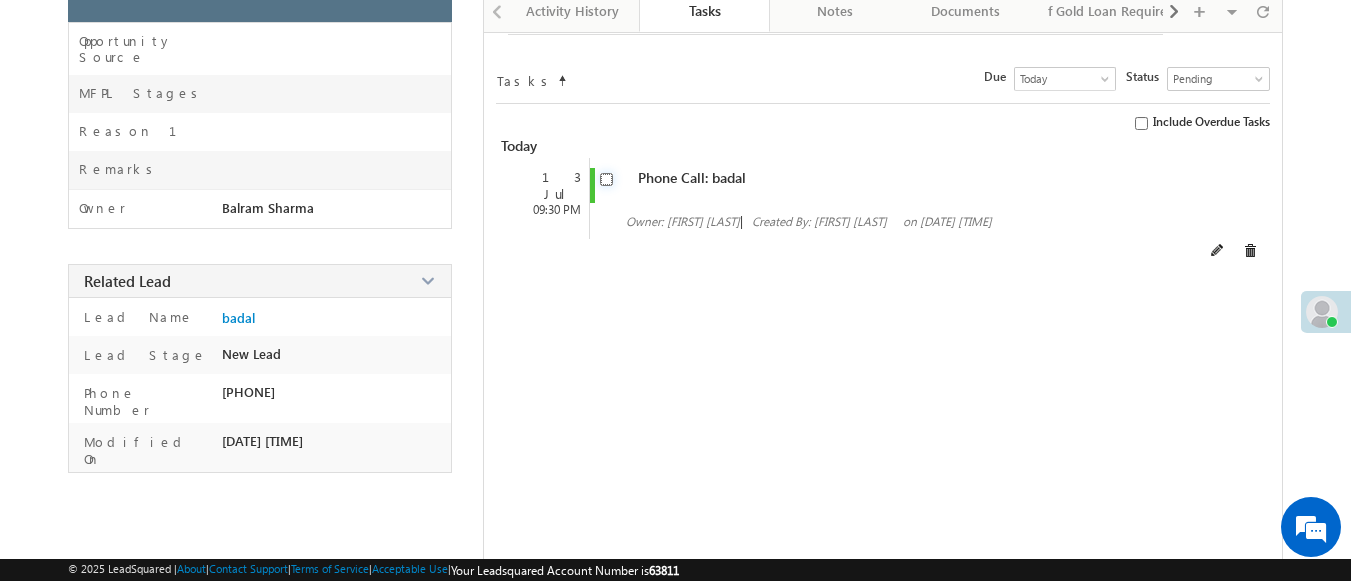 click at bounding box center (606, 179) 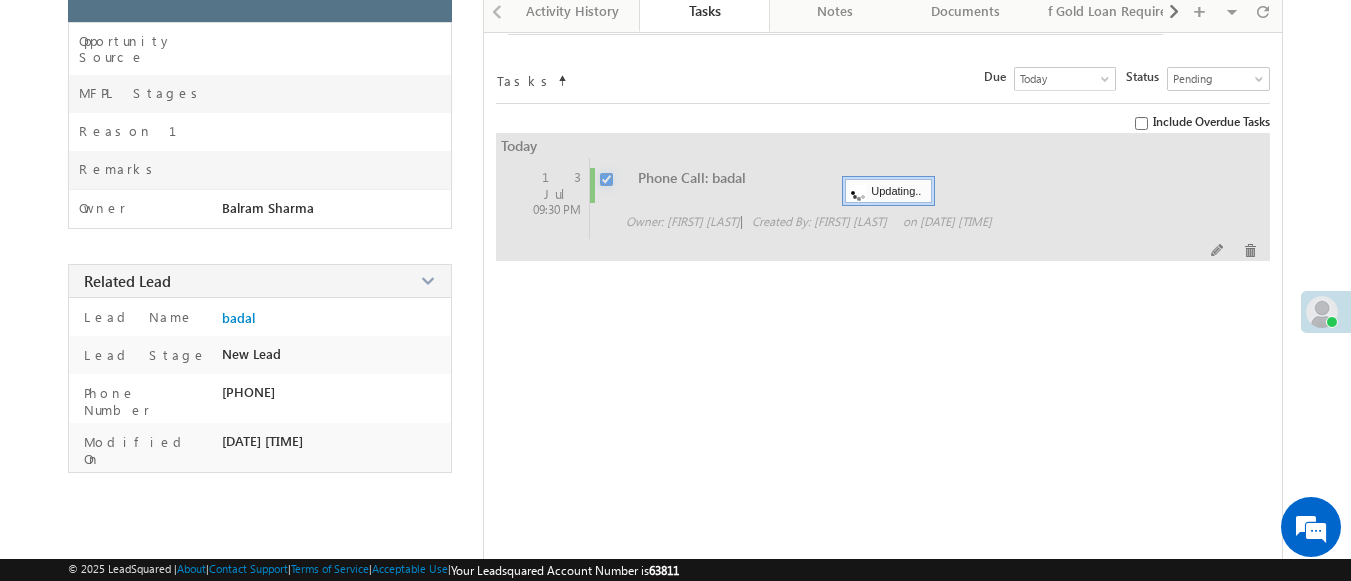 checkbox on "false" 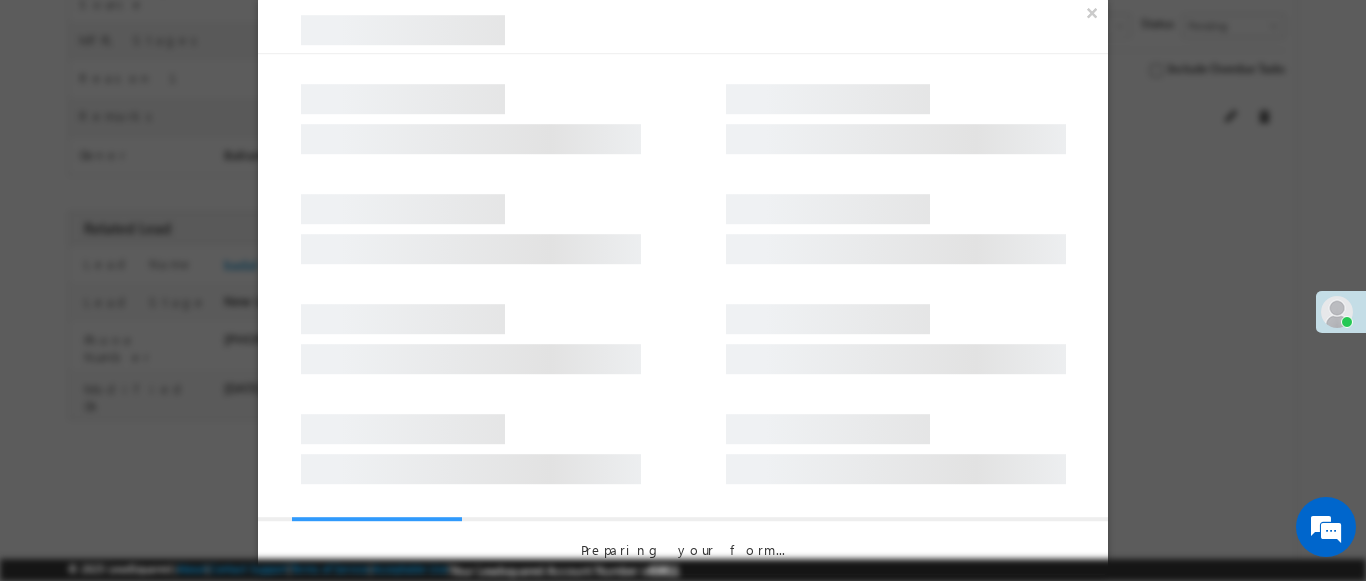 scroll, scrollTop: 182, scrollLeft: 0, axis: vertical 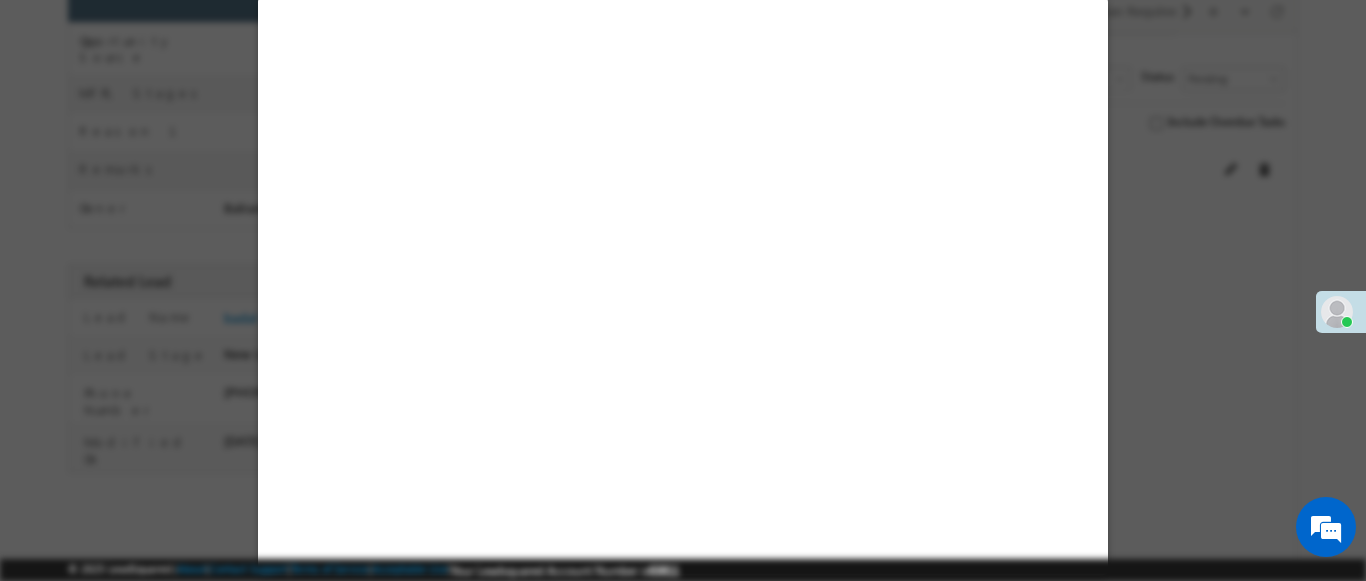 select on "Feedback" 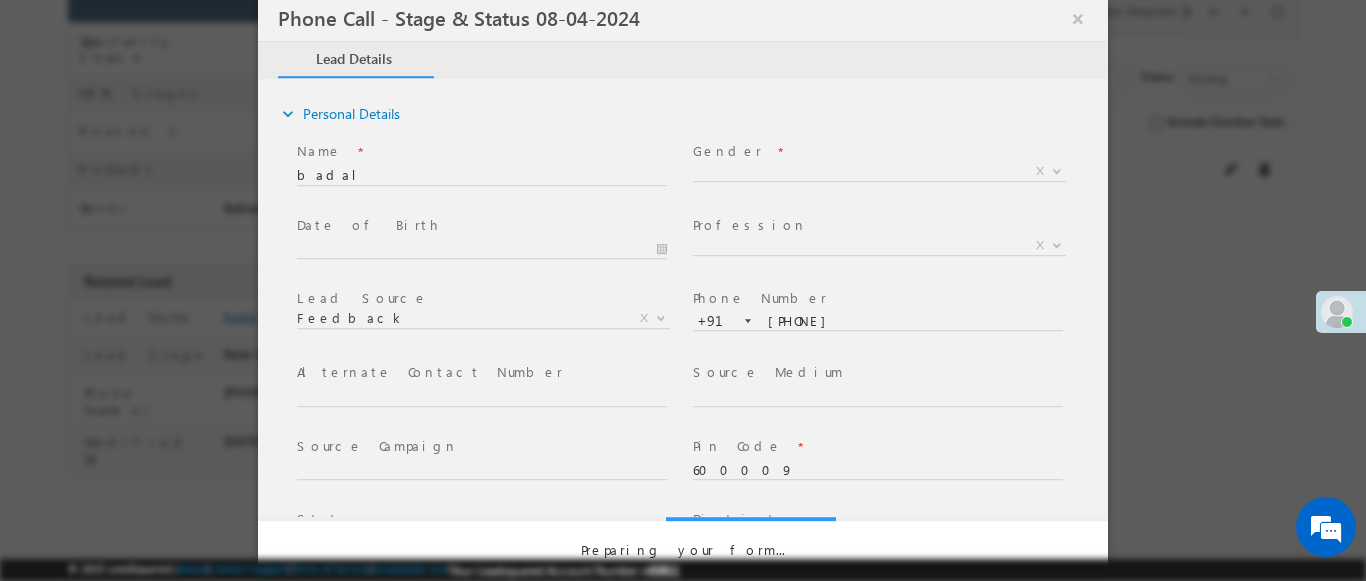 select on "Open" 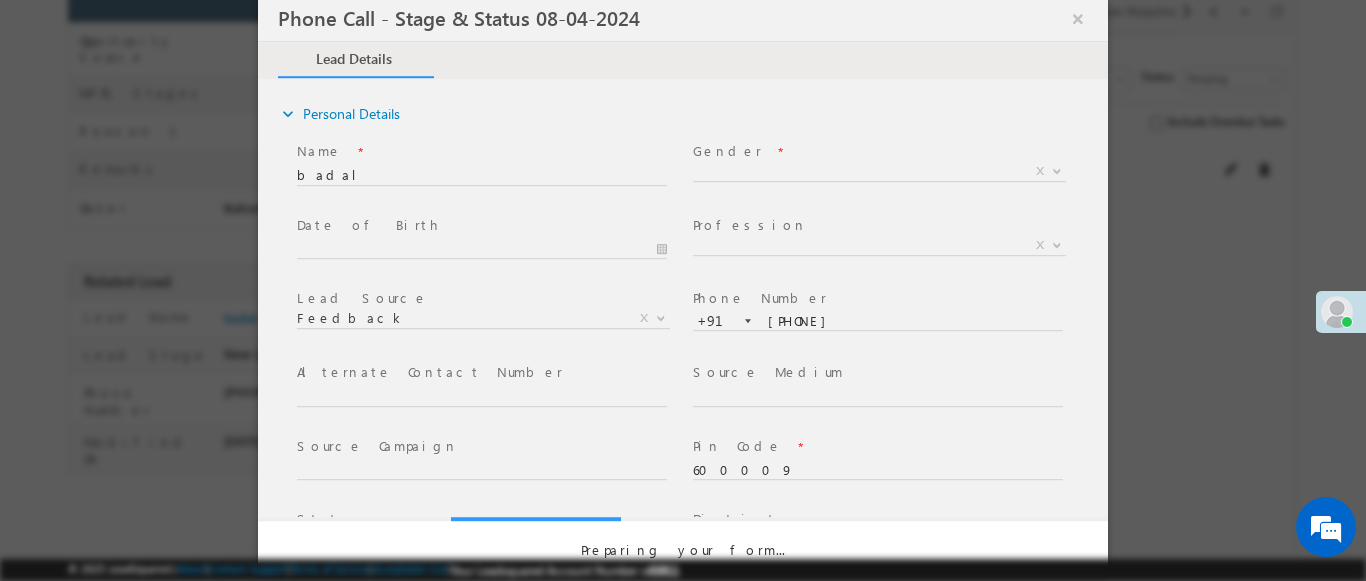 scroll, scrollTop: 0, scrollLeft: 0, axis: both 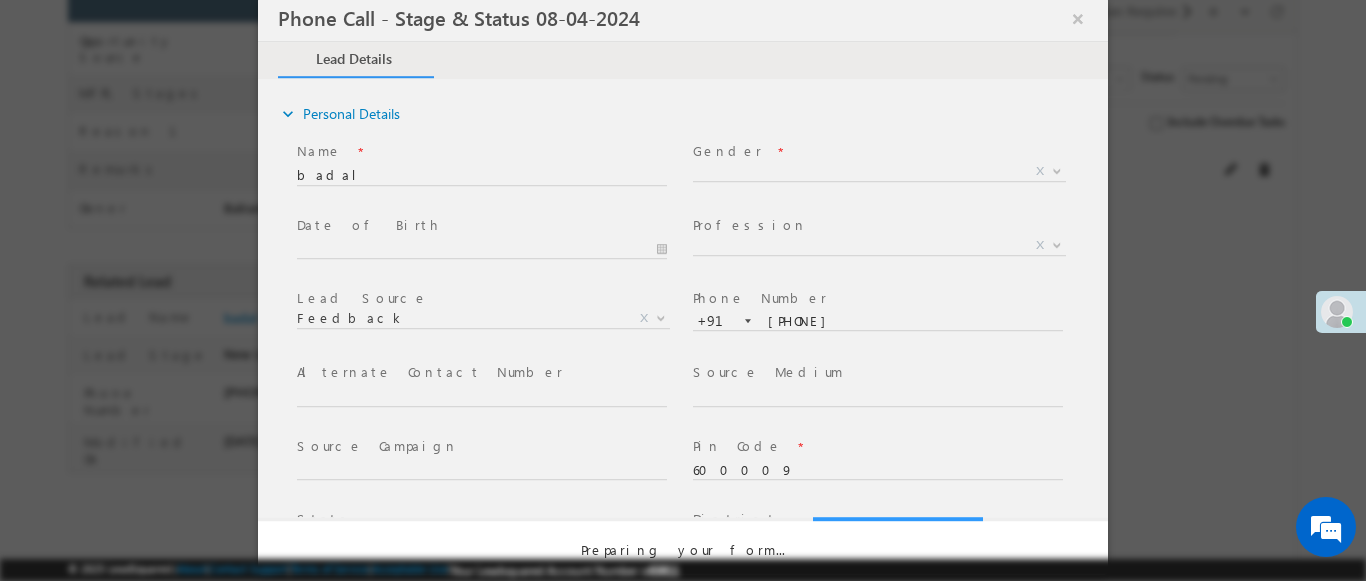 select on "Fresh Lead" 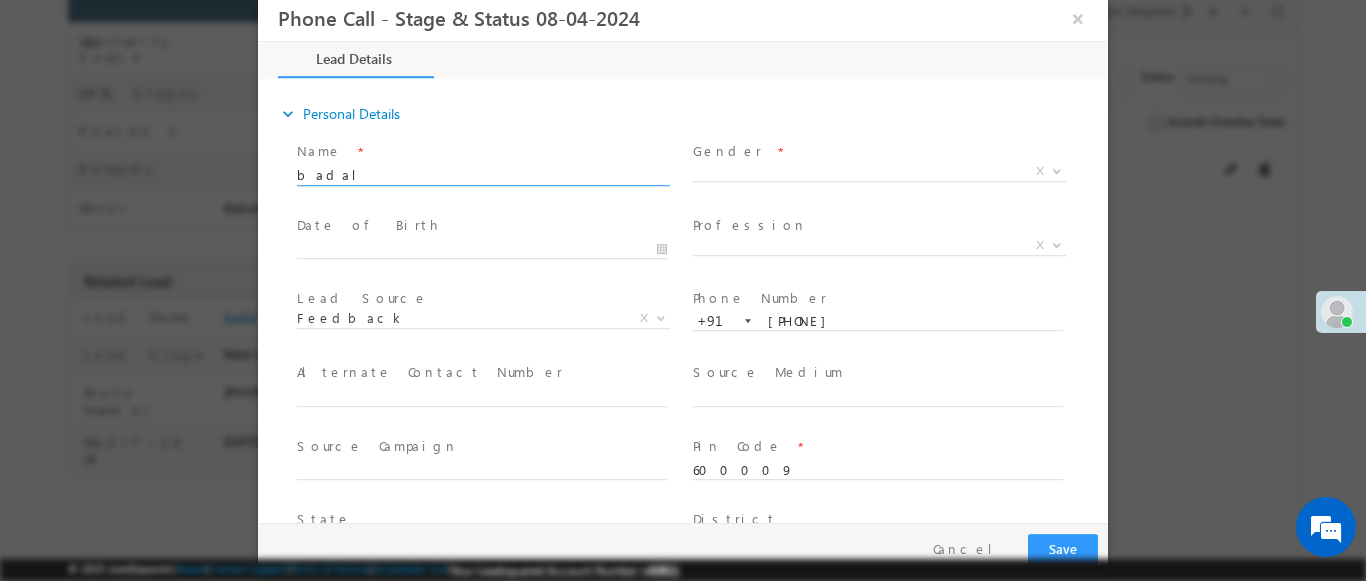 type on "07/13/25 9:20 PM" 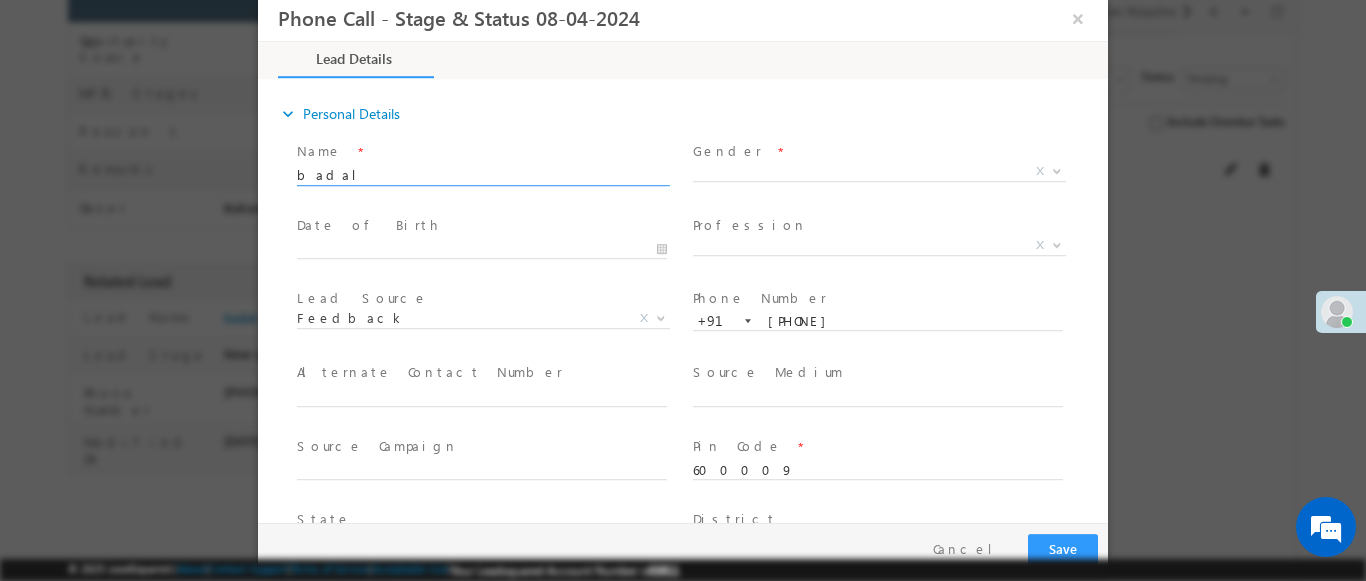 scroll, scrollTop: 0, scrollLeft: 0, axis: both 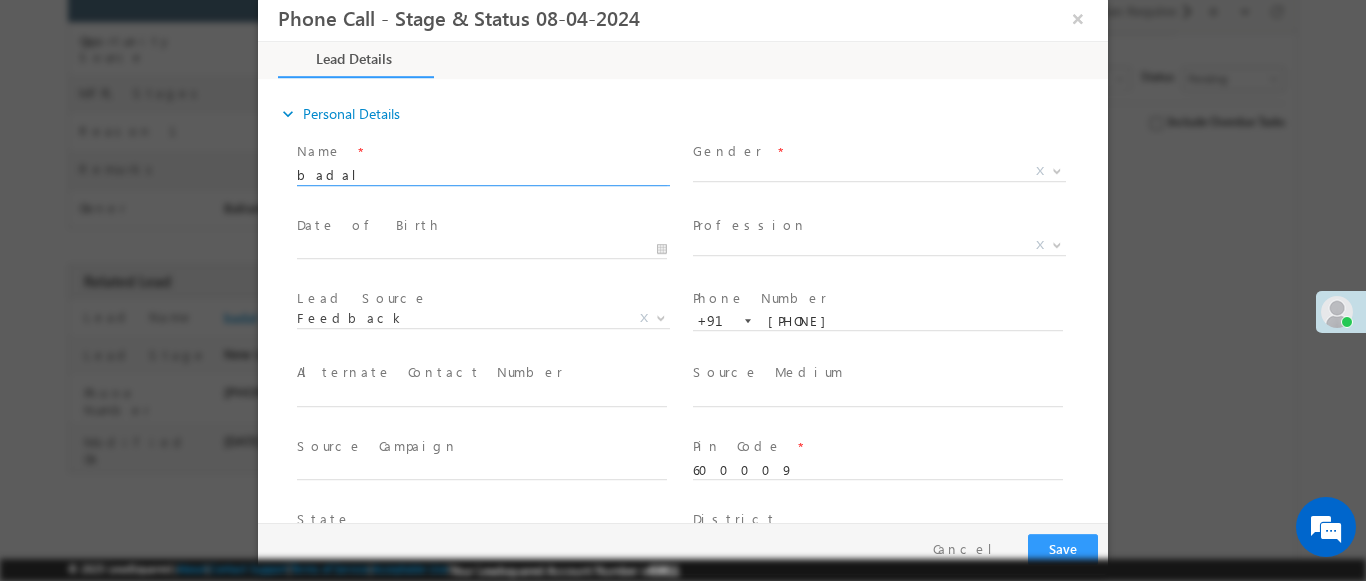 click at bounding box center (1057, 170) 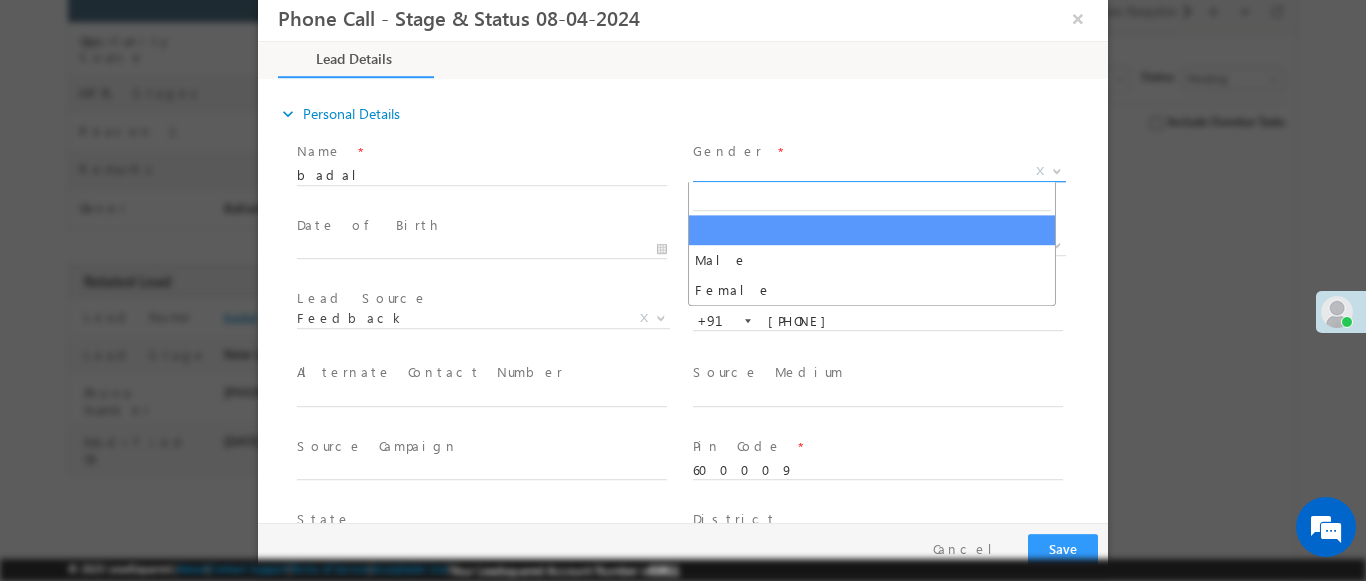 select on "Male" 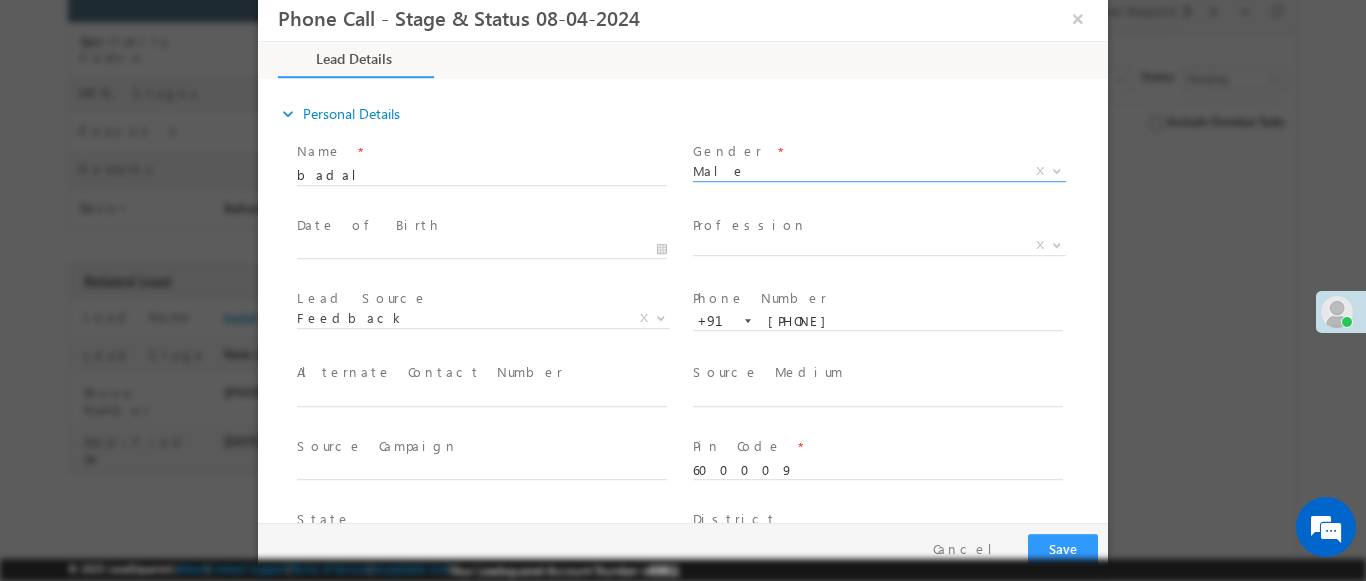 scroll, scrollTop: 665, scrollLeft: 0, axis: vertical 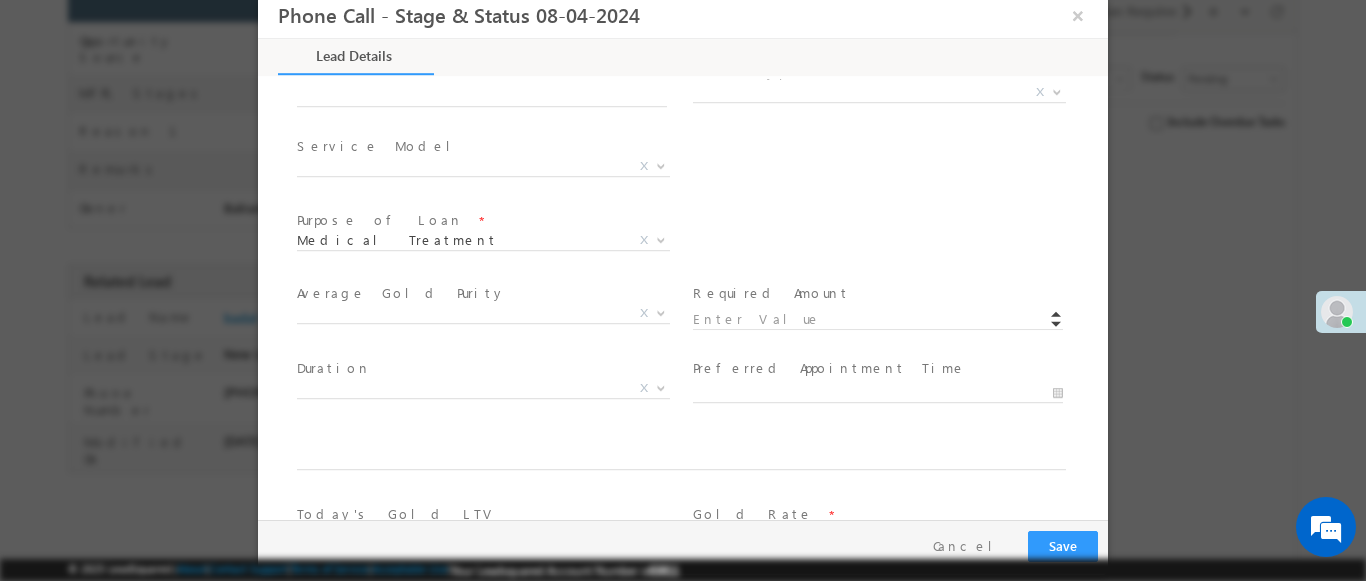 click at bounding box center [1057, 91] 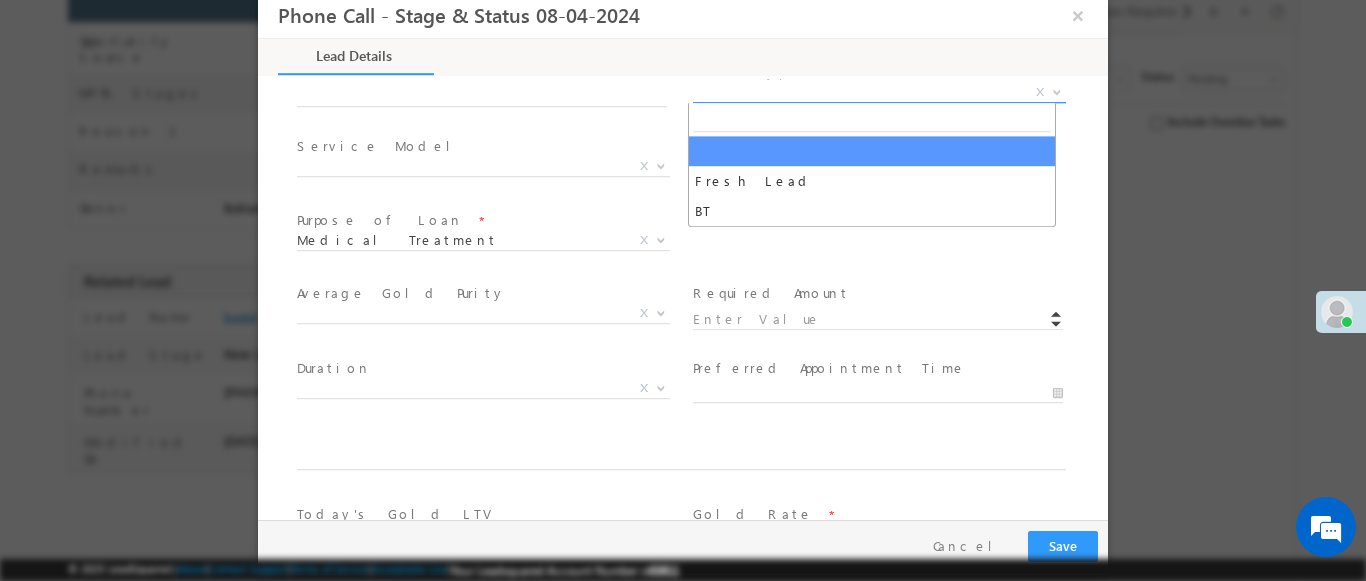 select on "Fresh Lead" 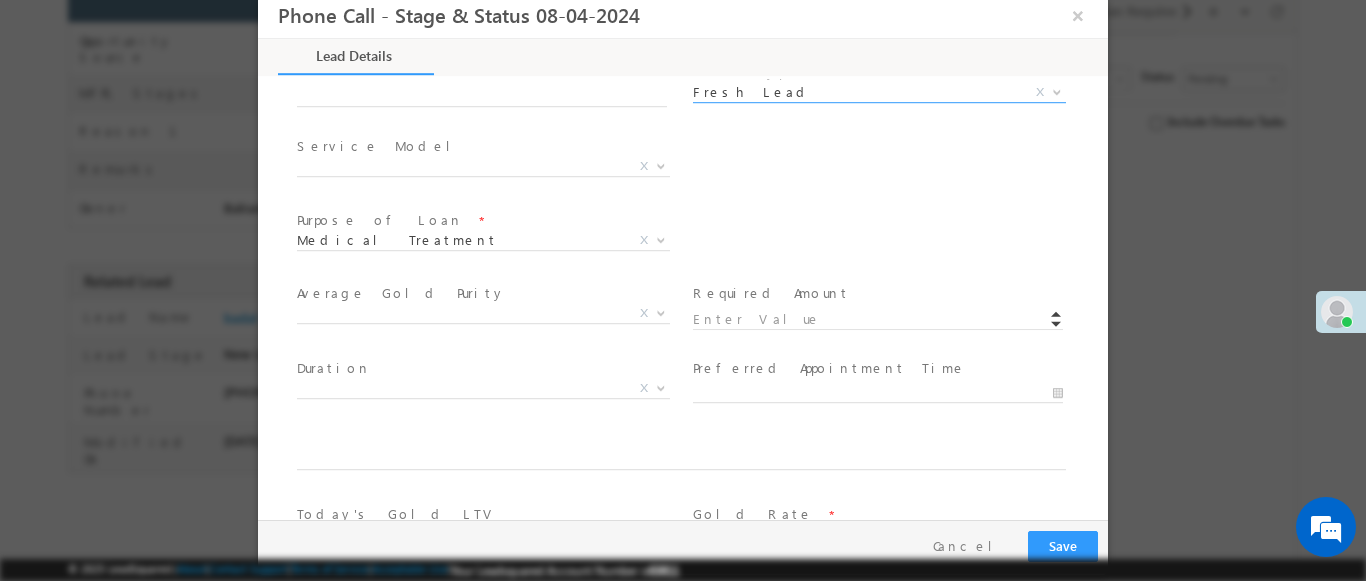 click at bounding box center [661, 165] 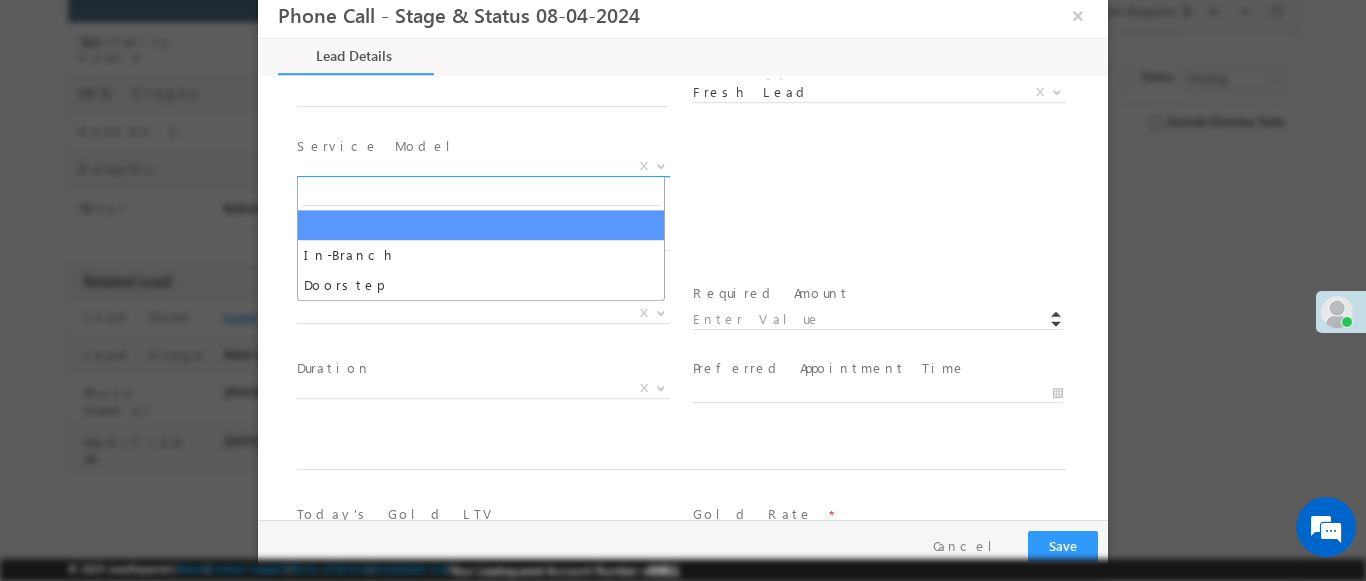 select on "In-Branch" 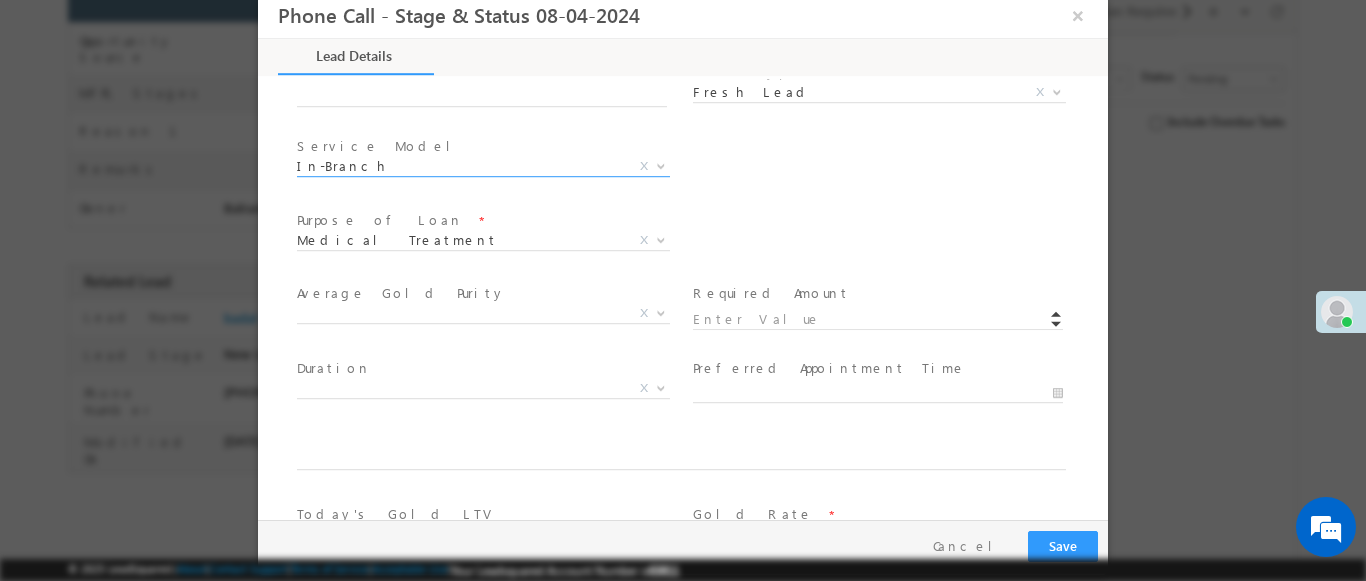 scroll, scrollTop: 1168, scrollLeft: 0, axis: vertical 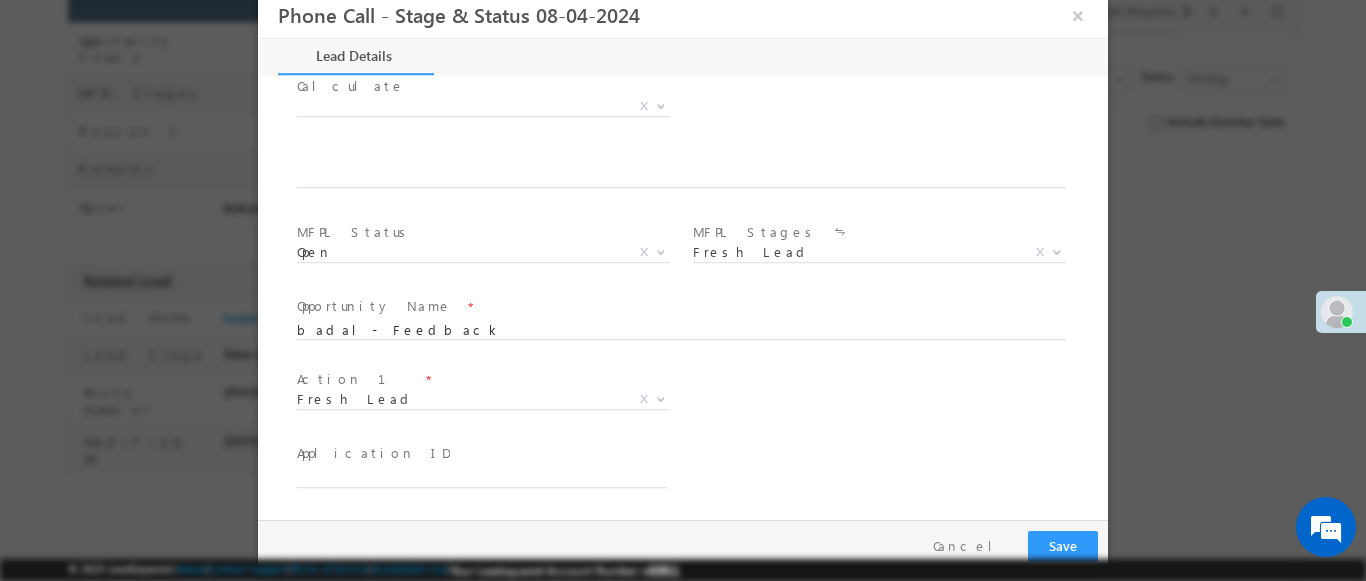 click at bounding box center [661, 398] 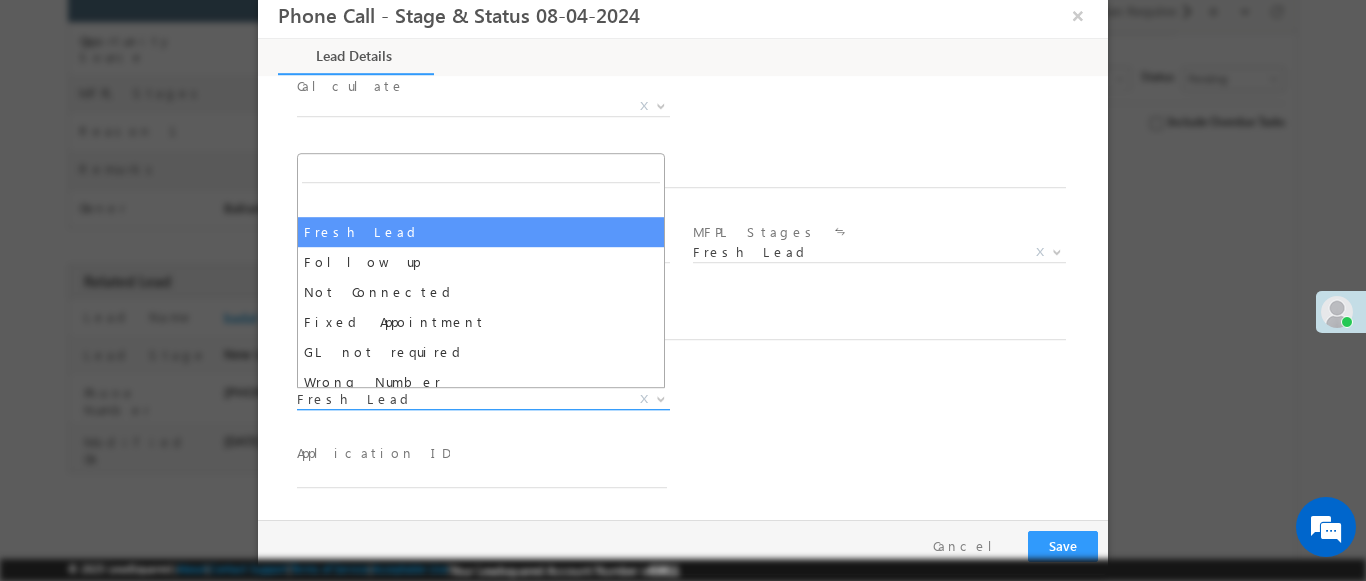 select on "Fixed Appointment" 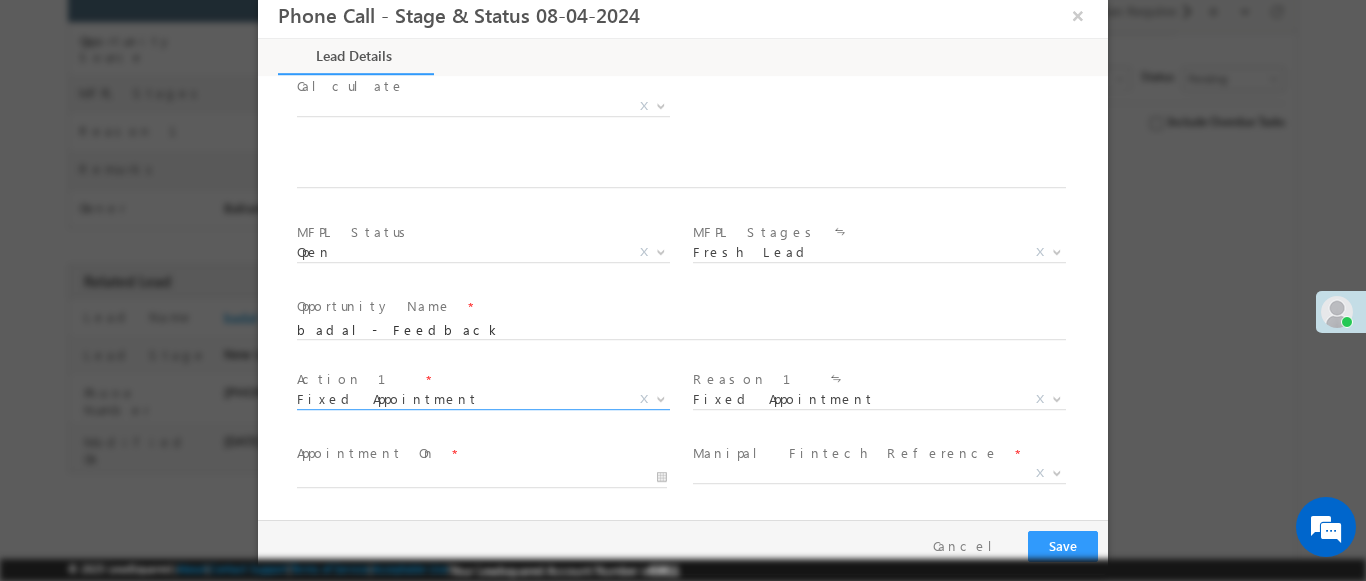 scroll, scrollTop: 3, scrollLeft: 0, axis: vertical 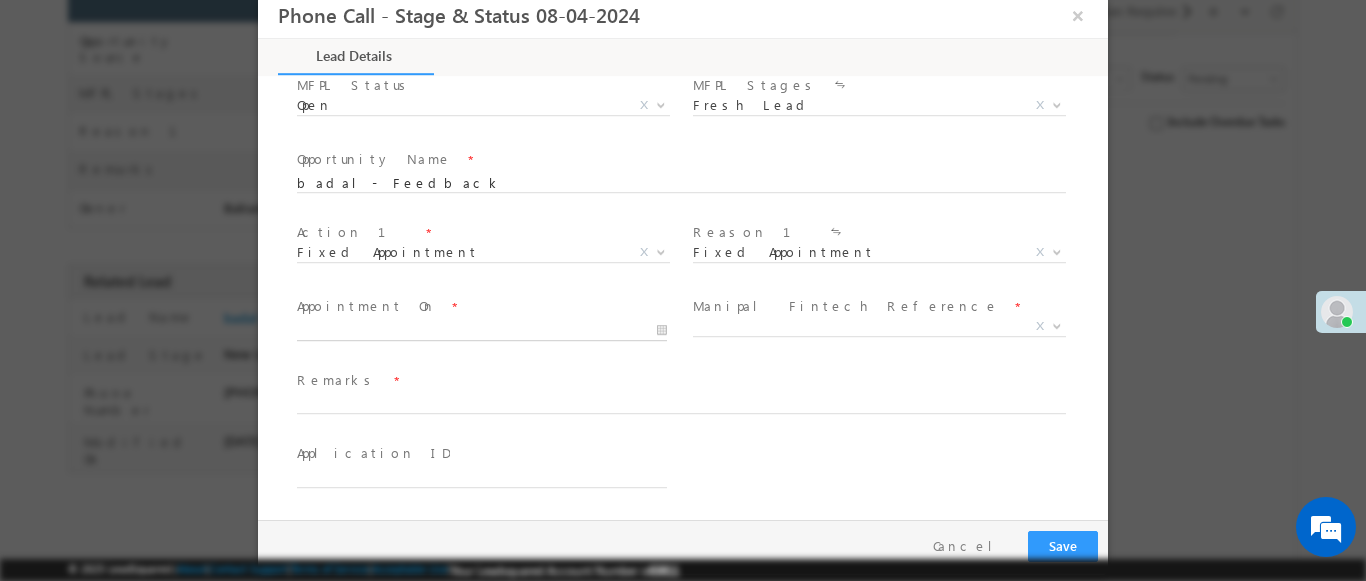 click at bounding box center [482, 331] 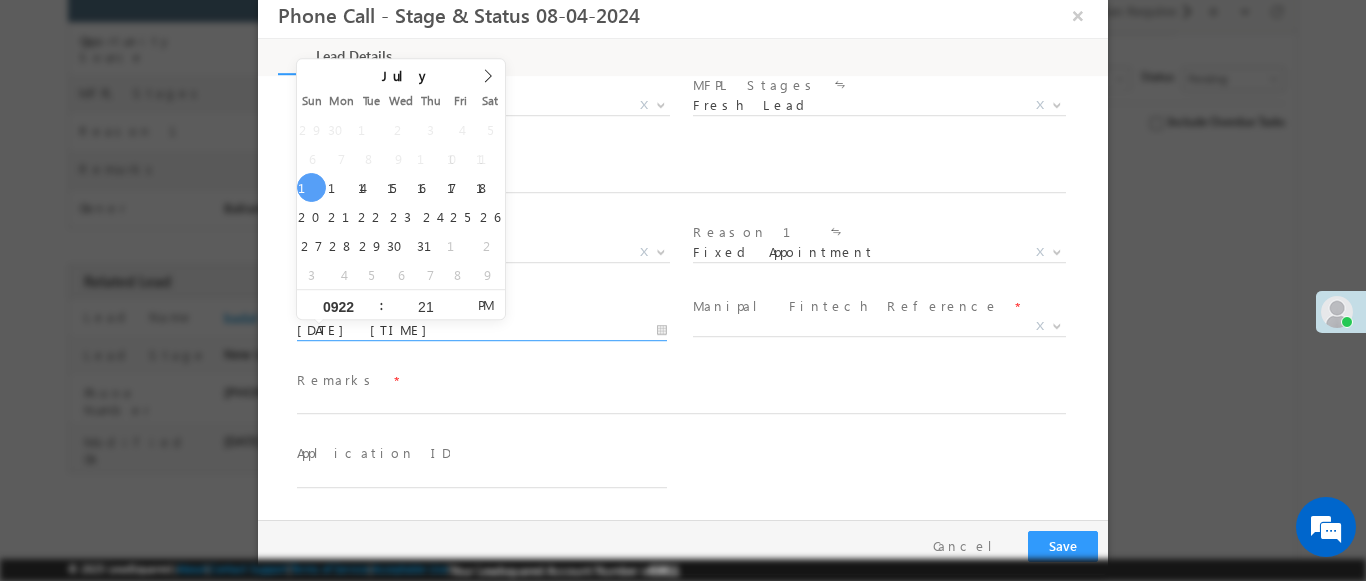 type on "0922" 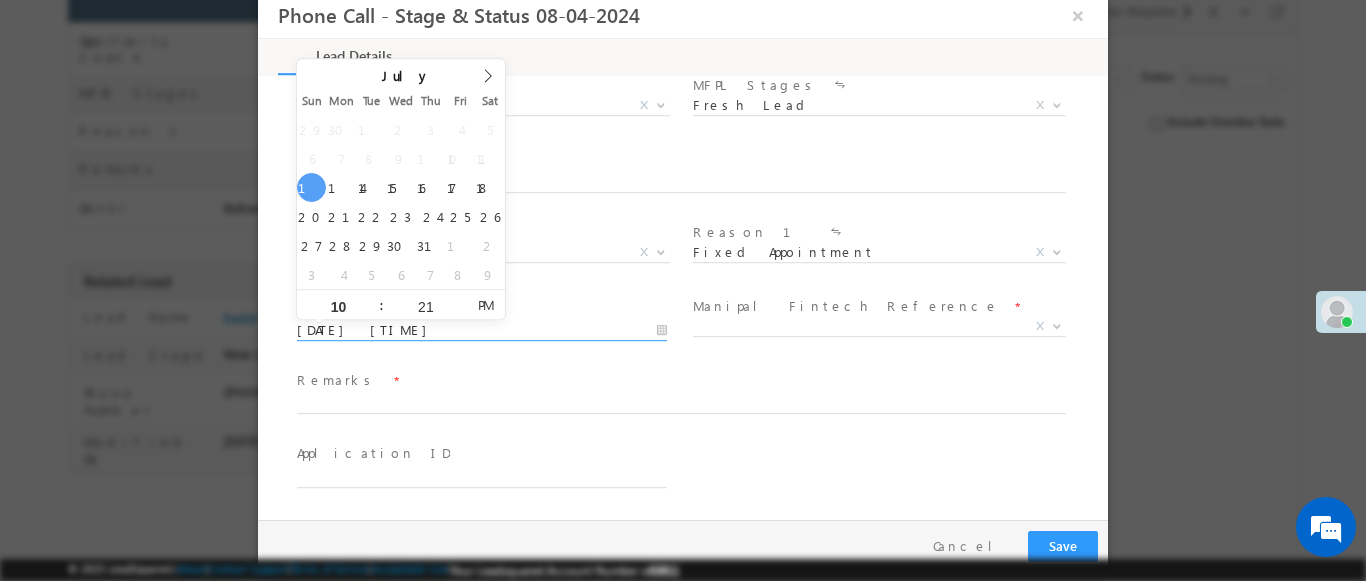 click at bounding box center (1057, 325) 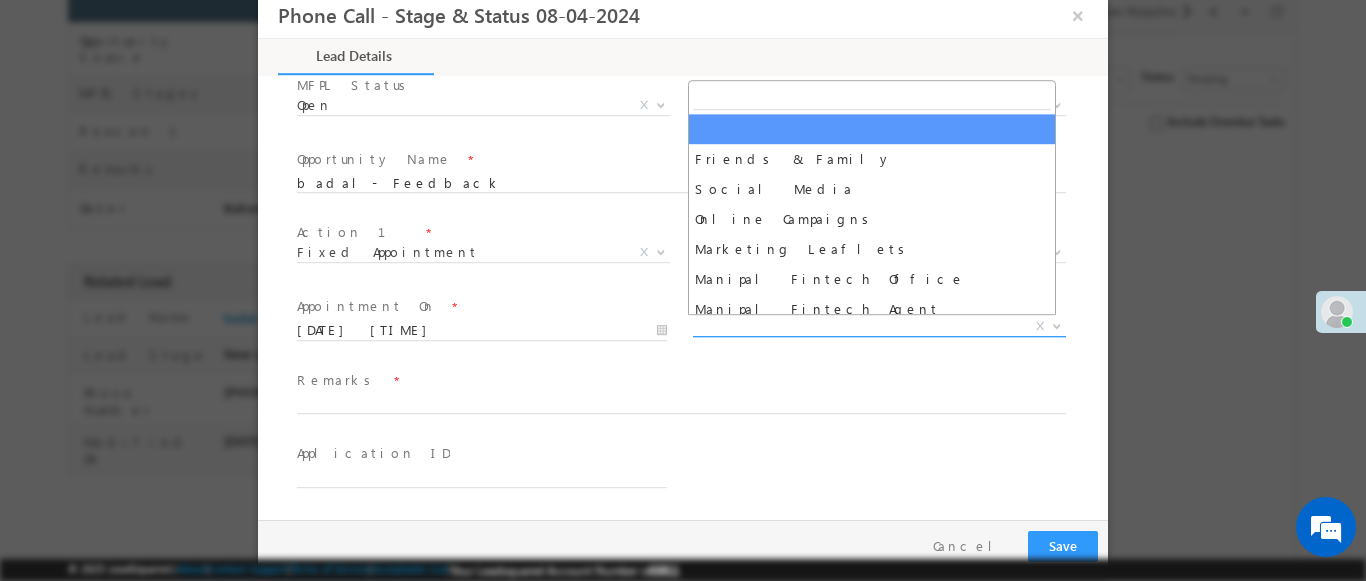 select on "Friends & Family" 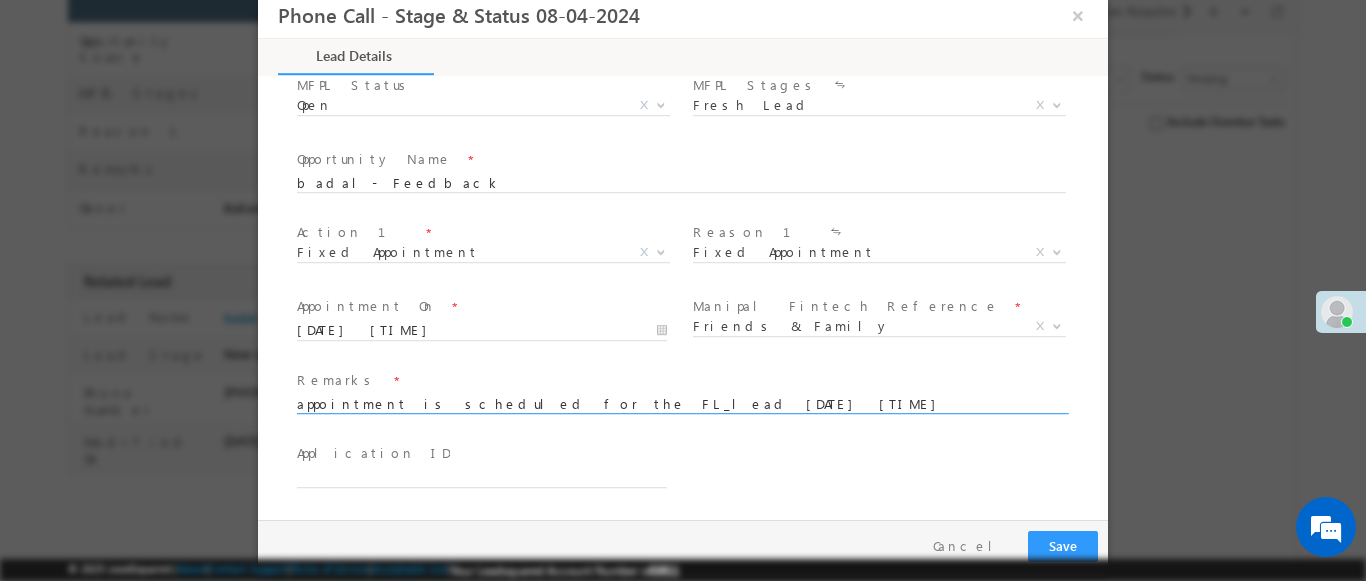 type on "appointment is scheduled for the FL_lead 2025-07-13 21:21:12" 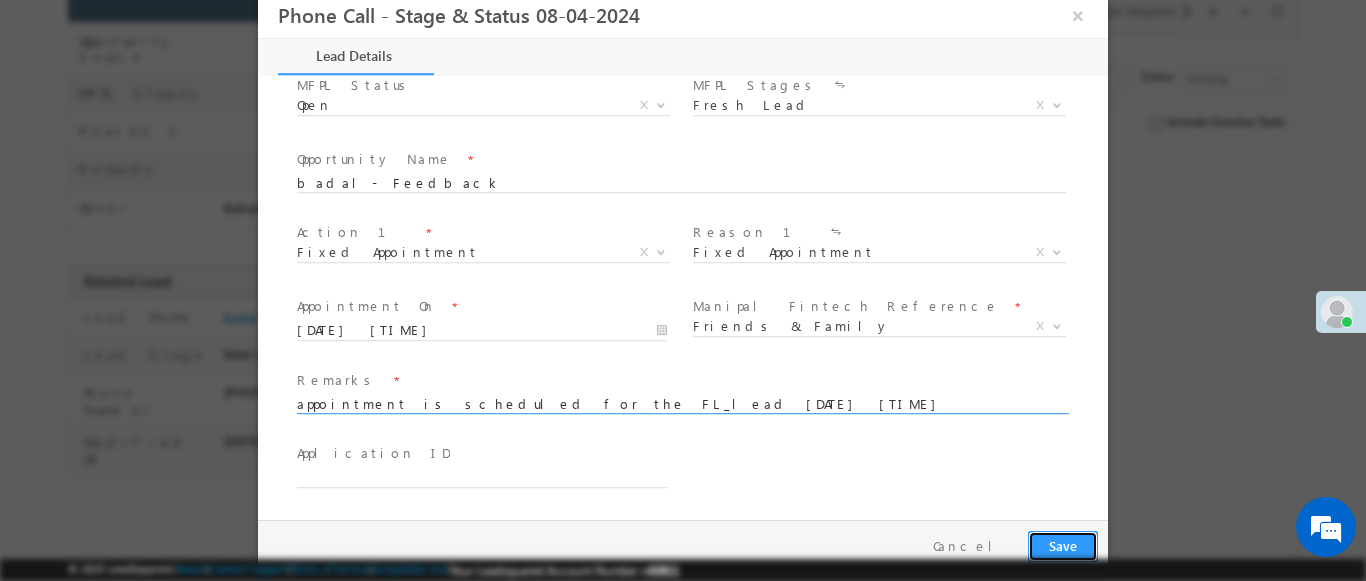 click on "Save" at bounding box center (1063, 546) 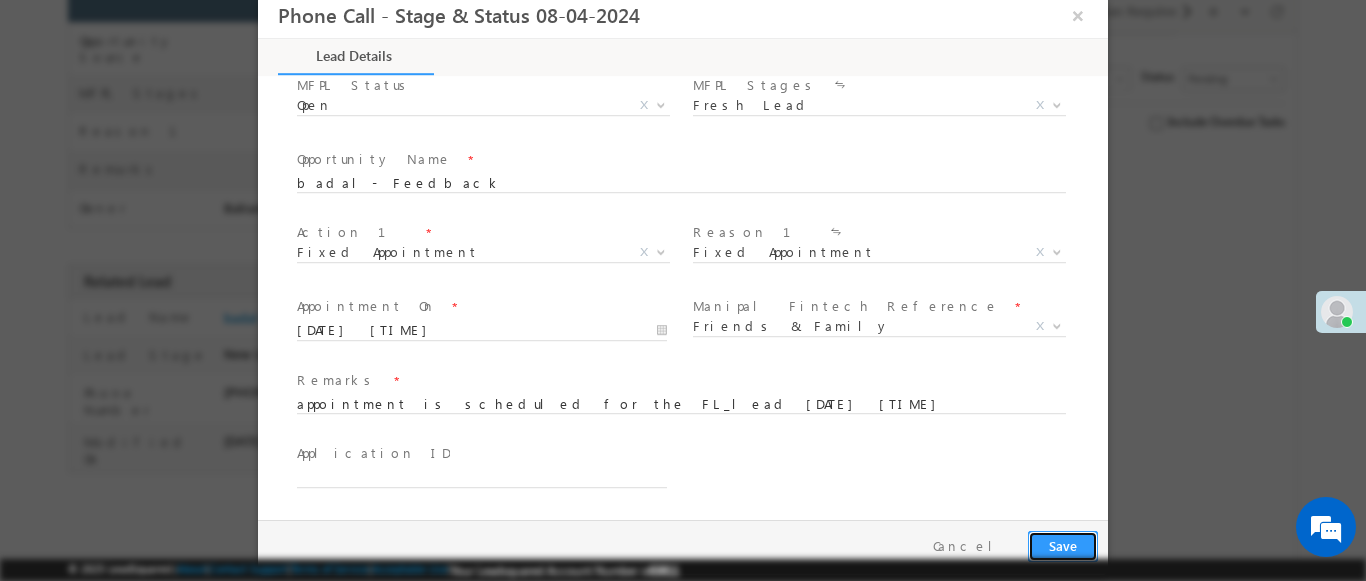 click on "Save" at bounding box center [1063, 546] 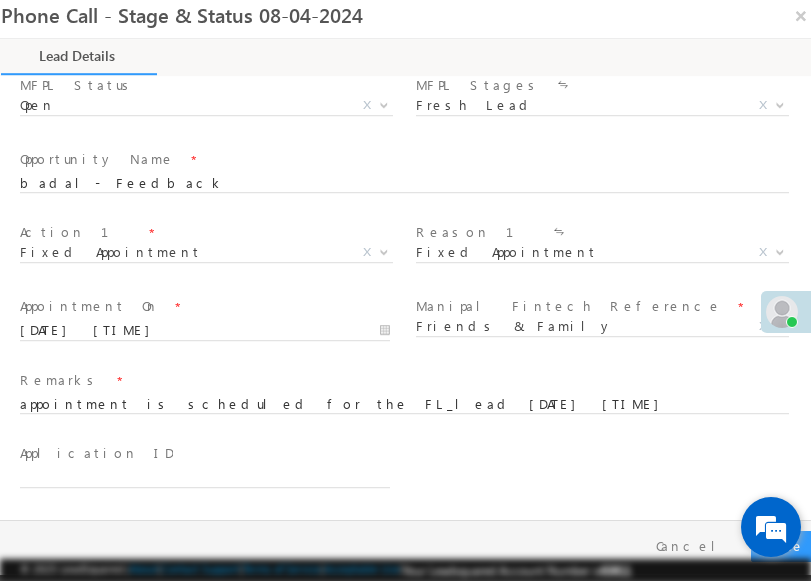 click on "We're offline Leave a message" at bounding box center [771, 527] 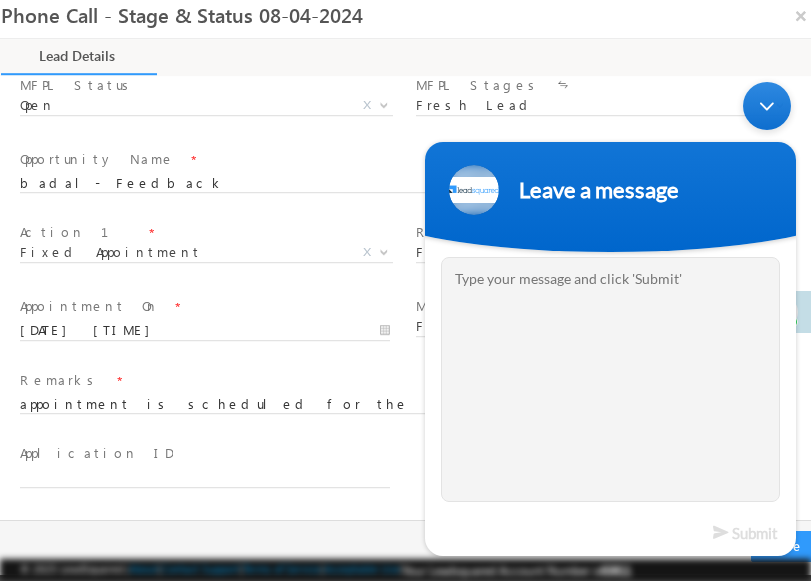 click at bounding box center [767, 106] 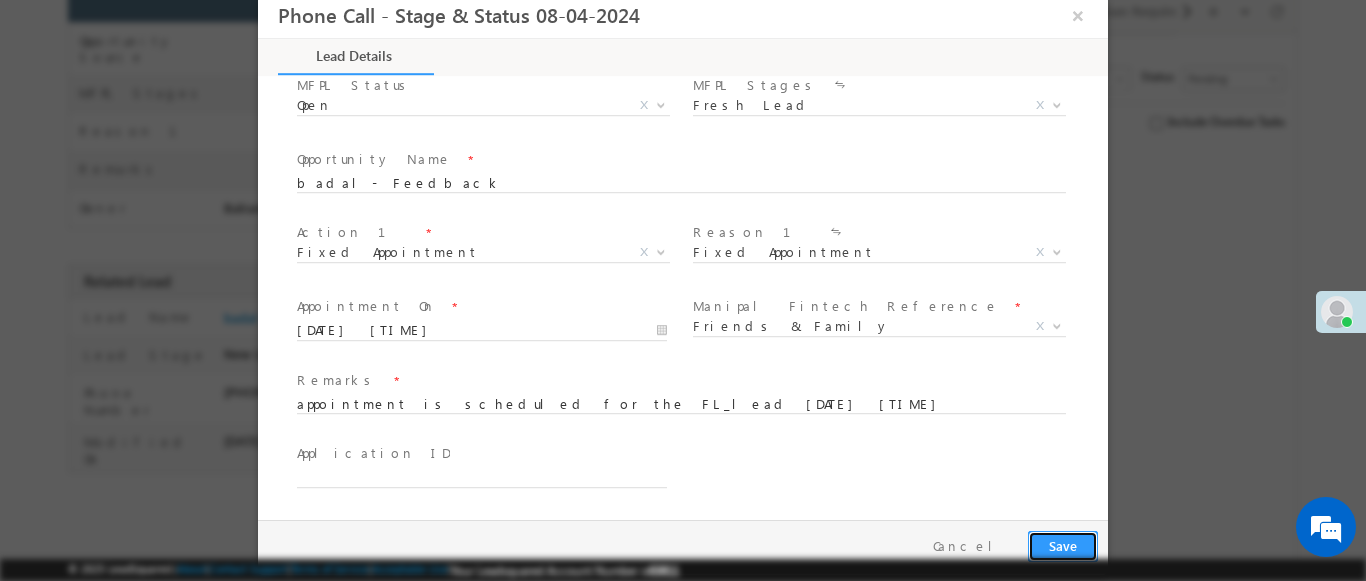 click on "Save" at bounding box center [1063, 546] 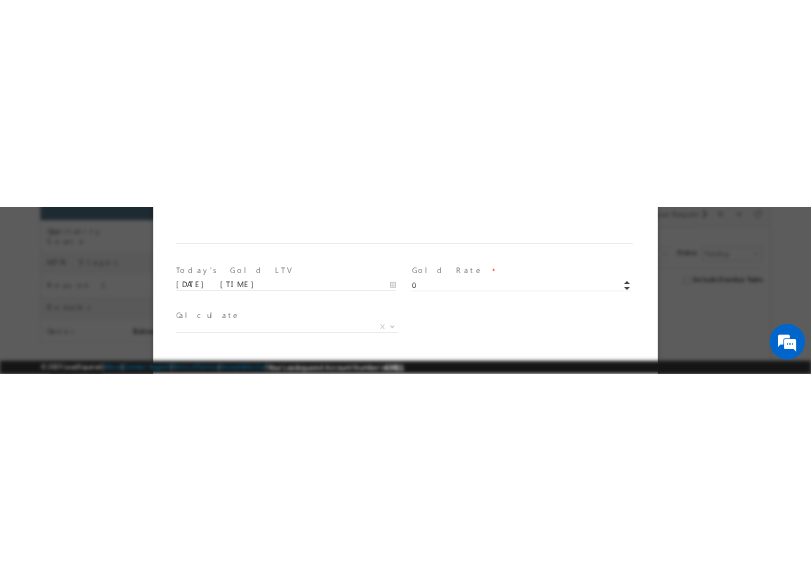 scroll, scrollTop: 1315, scrollLeft: 0, axis: vertical 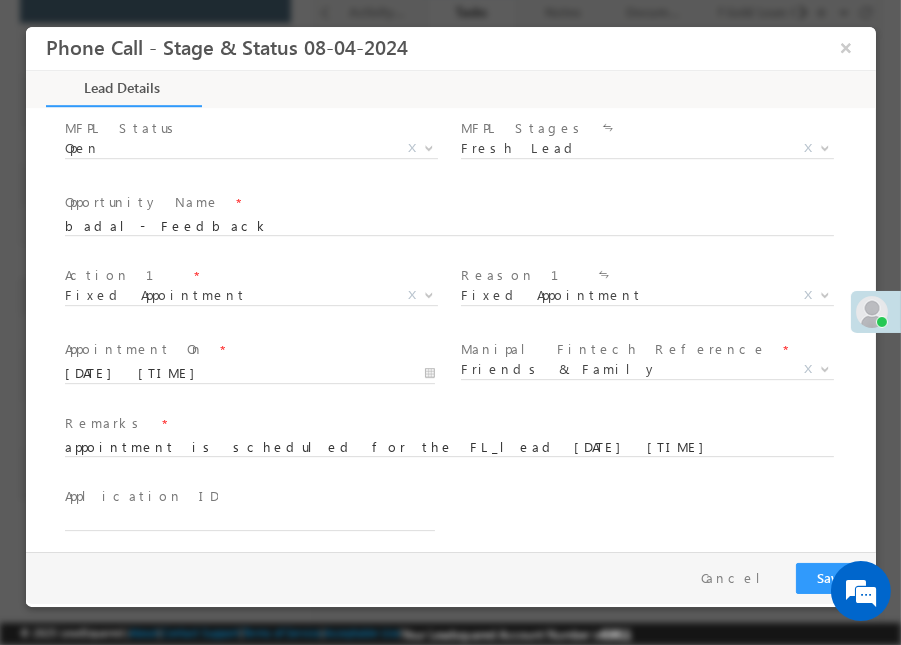 drag, startPoint x: 818, startPoint y: 30, endPoint x: 400, endPoint y: 399, distance: 557.5706 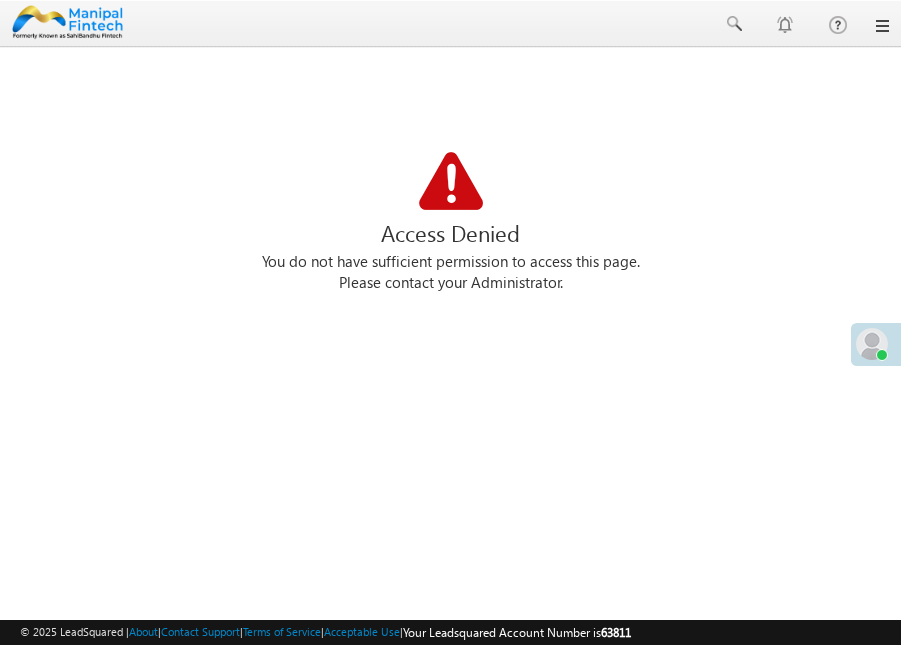 scroll, scrollTop: 0, scrollLeft: 0, axis: both 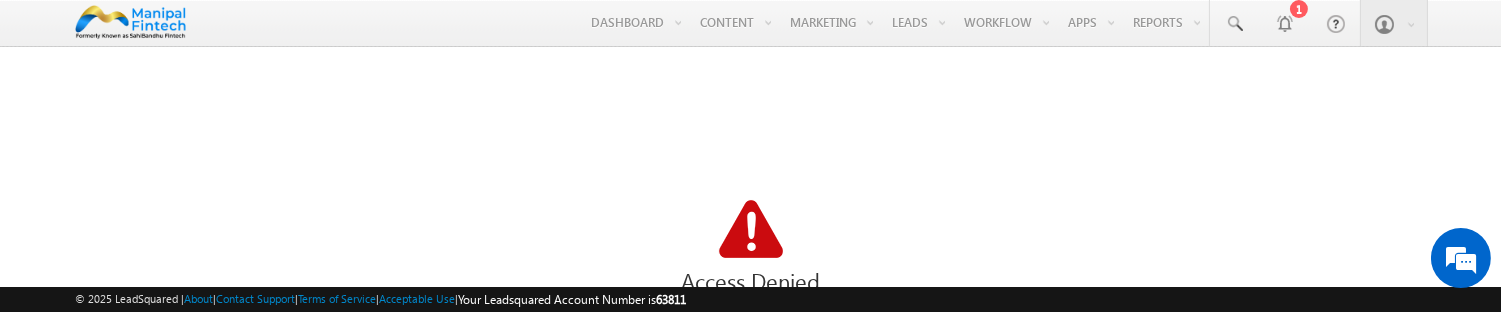 click on "×
Online
Away
Offline
Online
Away
Offline  (Check-Out)
[FIRST] [LAST]
Hours" at bounding box center [750, 315] 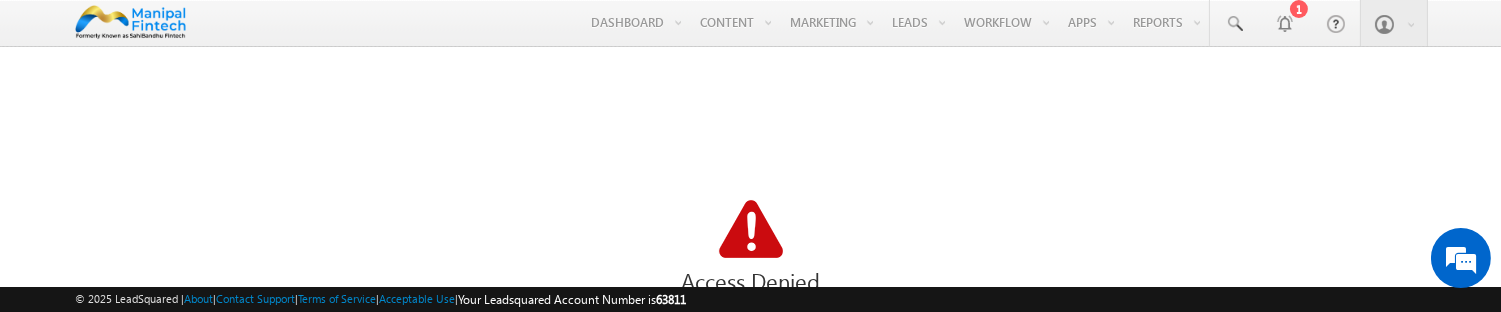 scroll, scrollTop: 0, scrollLeft: 0, axis: both 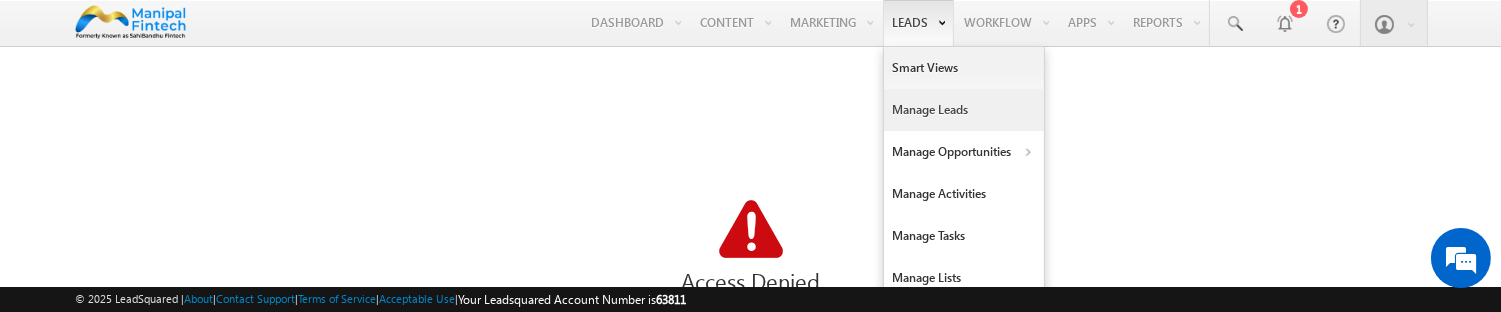 click on "Manage Leads" at bounding box center (964, 110) 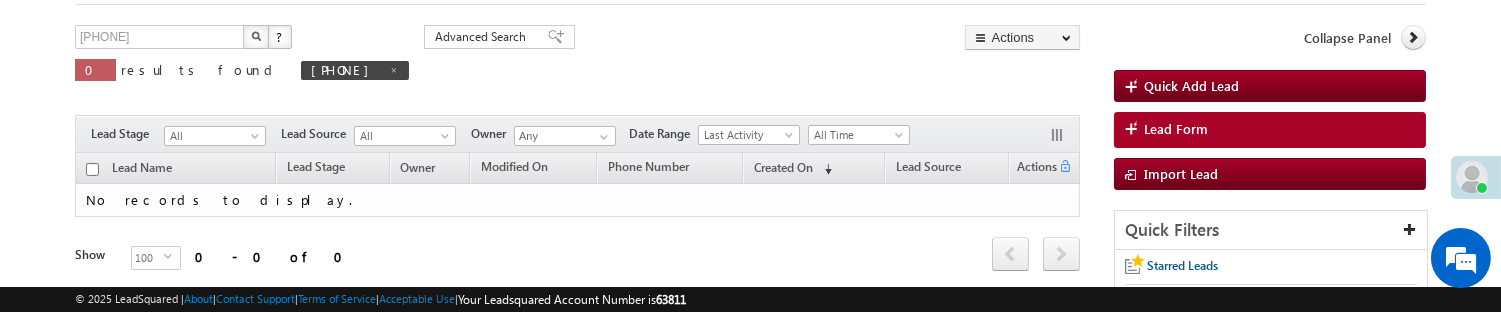 scroll, scrollTop: 113, scrollLeft: 0, axis: vertical 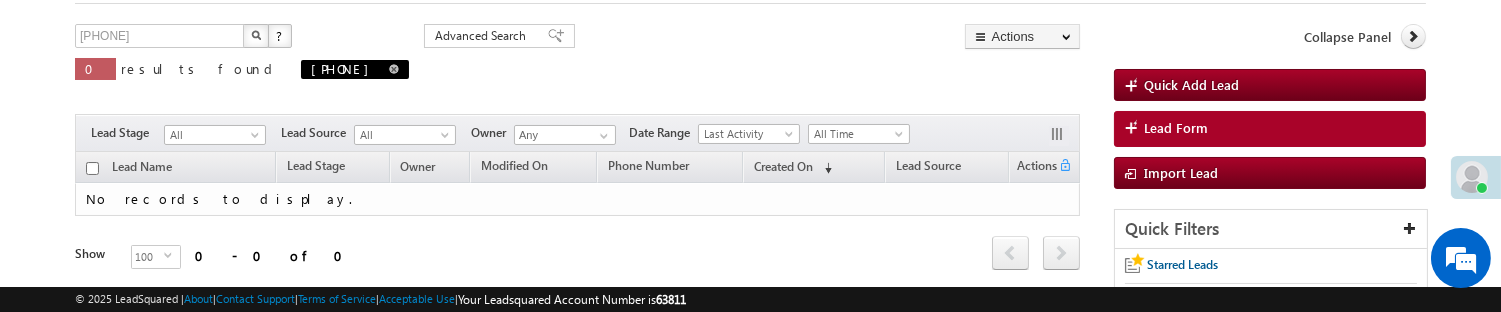 click at bounding box center [394, 69] 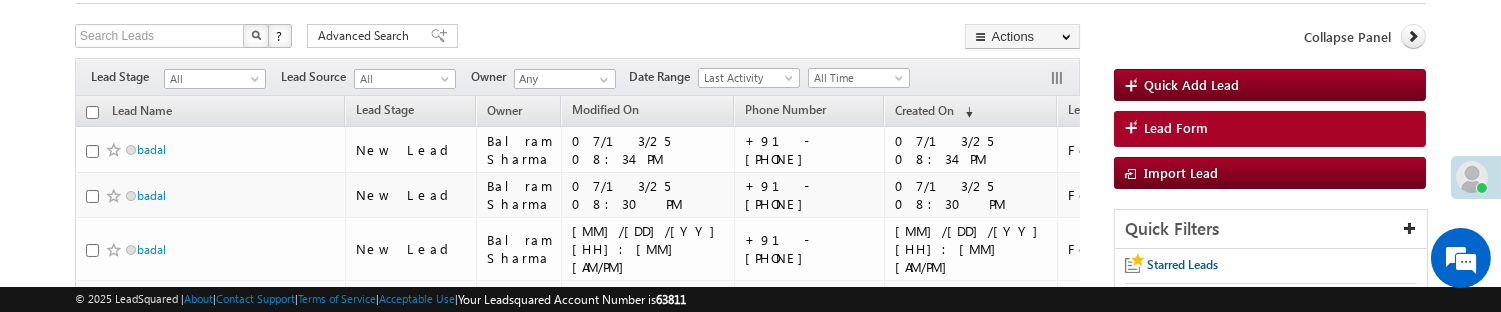 scroll, scrollTop: 0, scrollLeft: 0, axis: both 